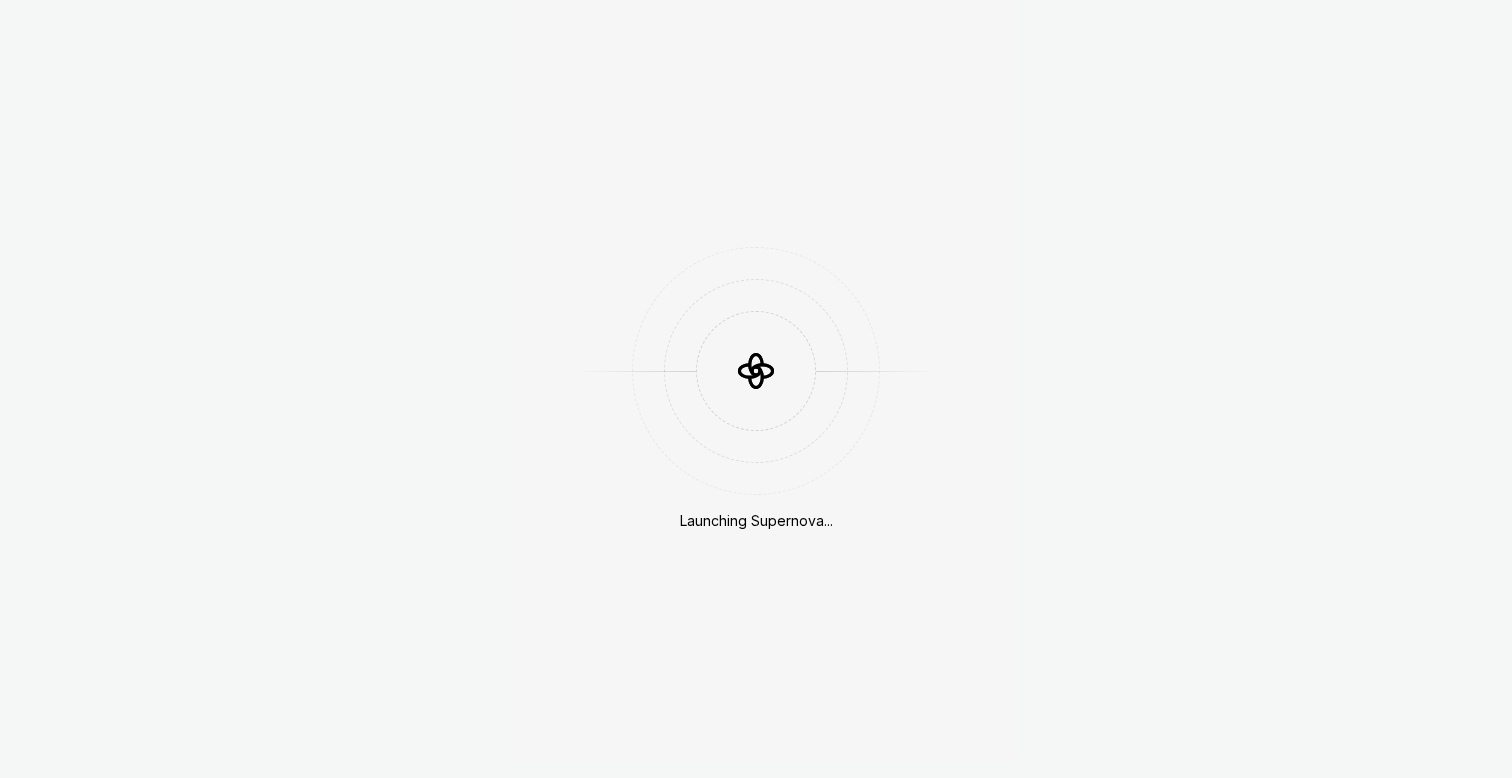 scroll, scrollTop: 0, scrollLeft: 0, axis: both 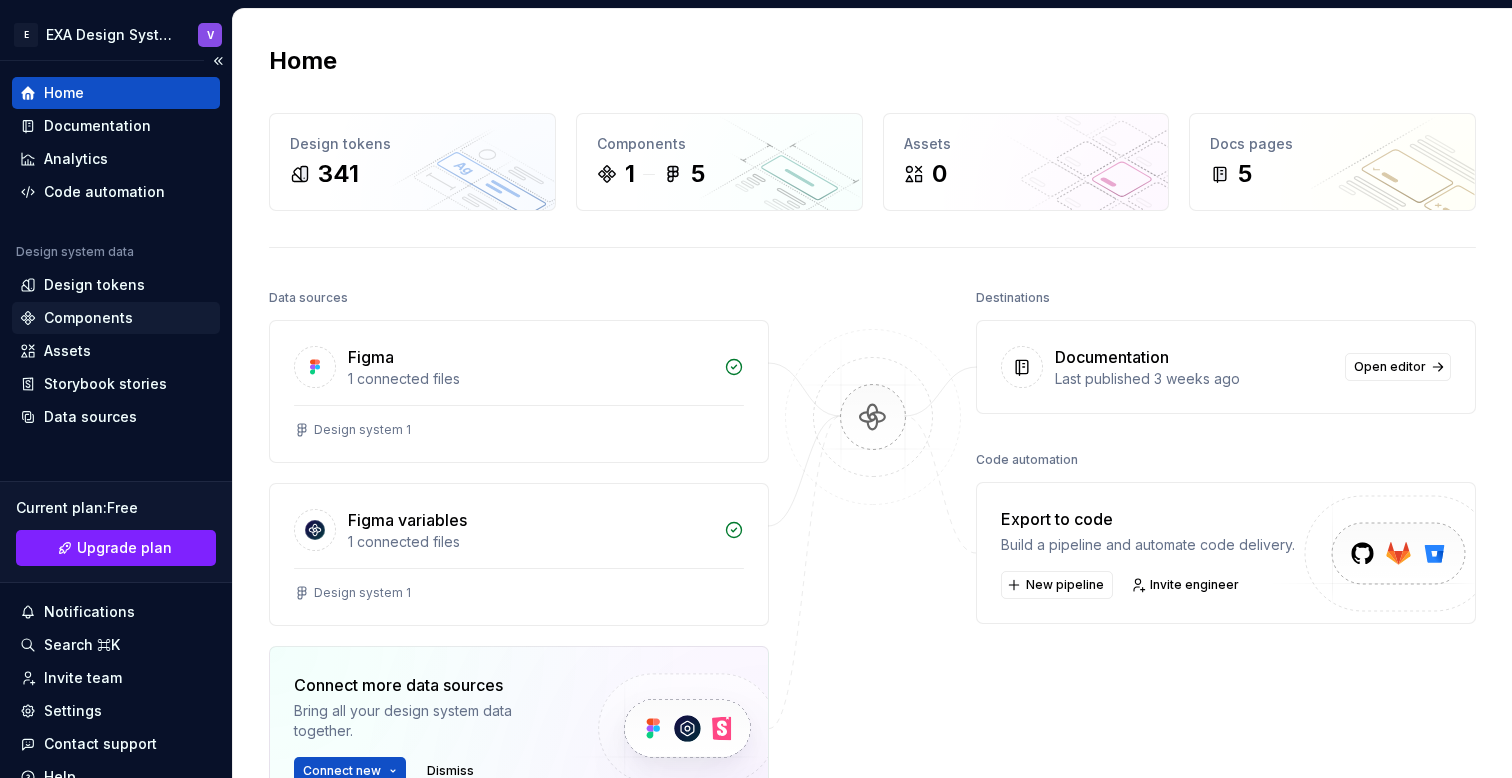 click on "Components" at bounding box center [88, 318] 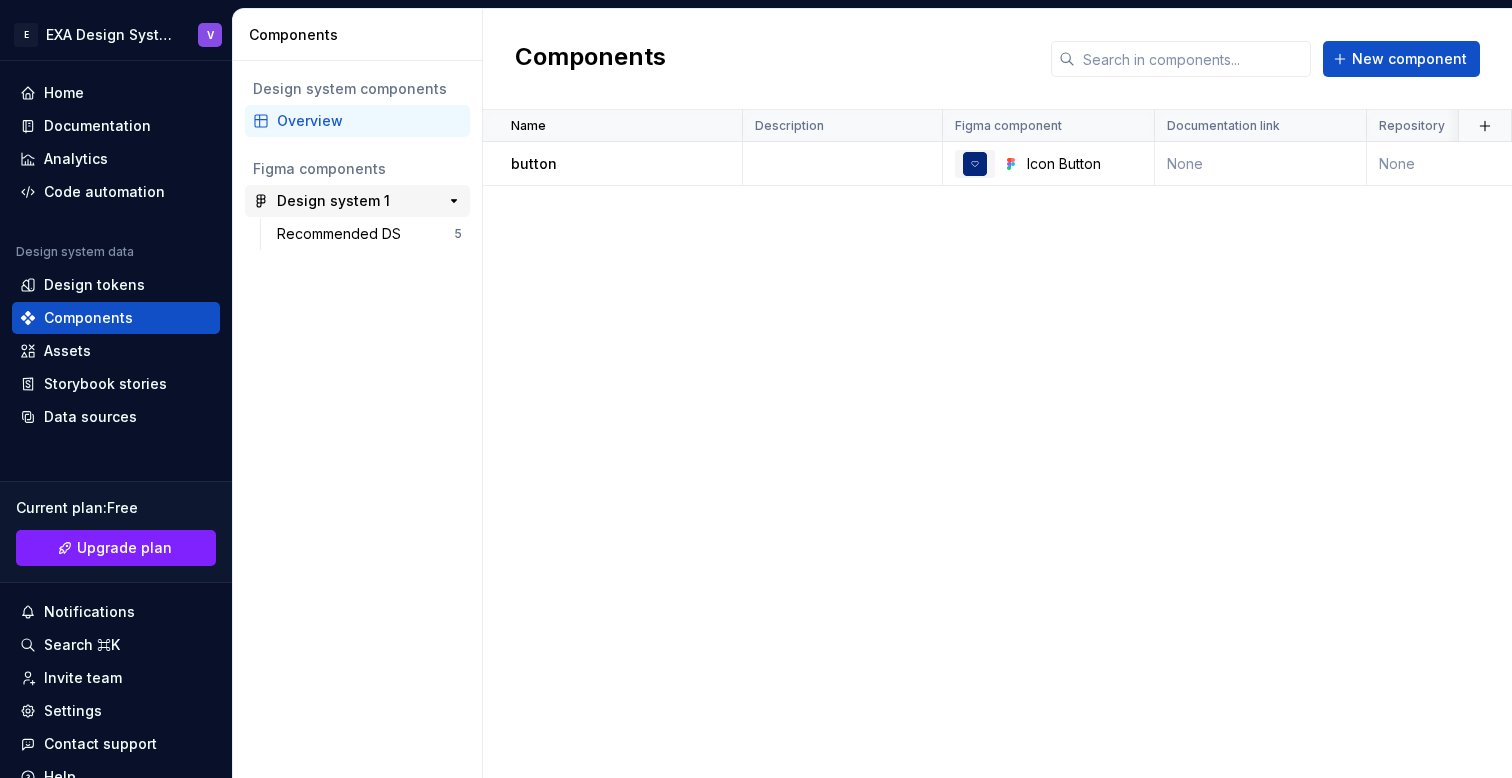click on "Design system 1" at bounding box center (333, 201) 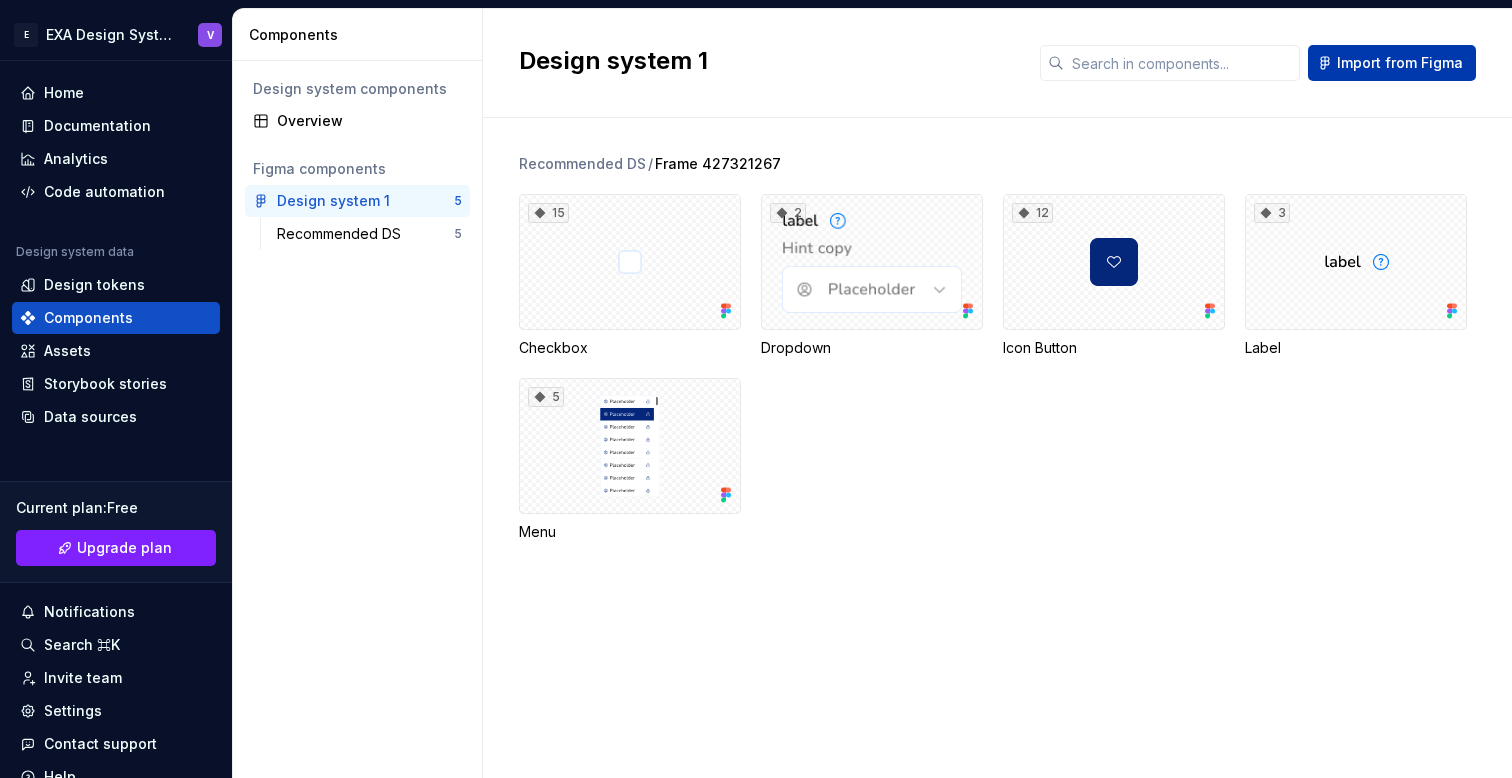 click on "Import from Figma" at bounding box center (1400, 63) 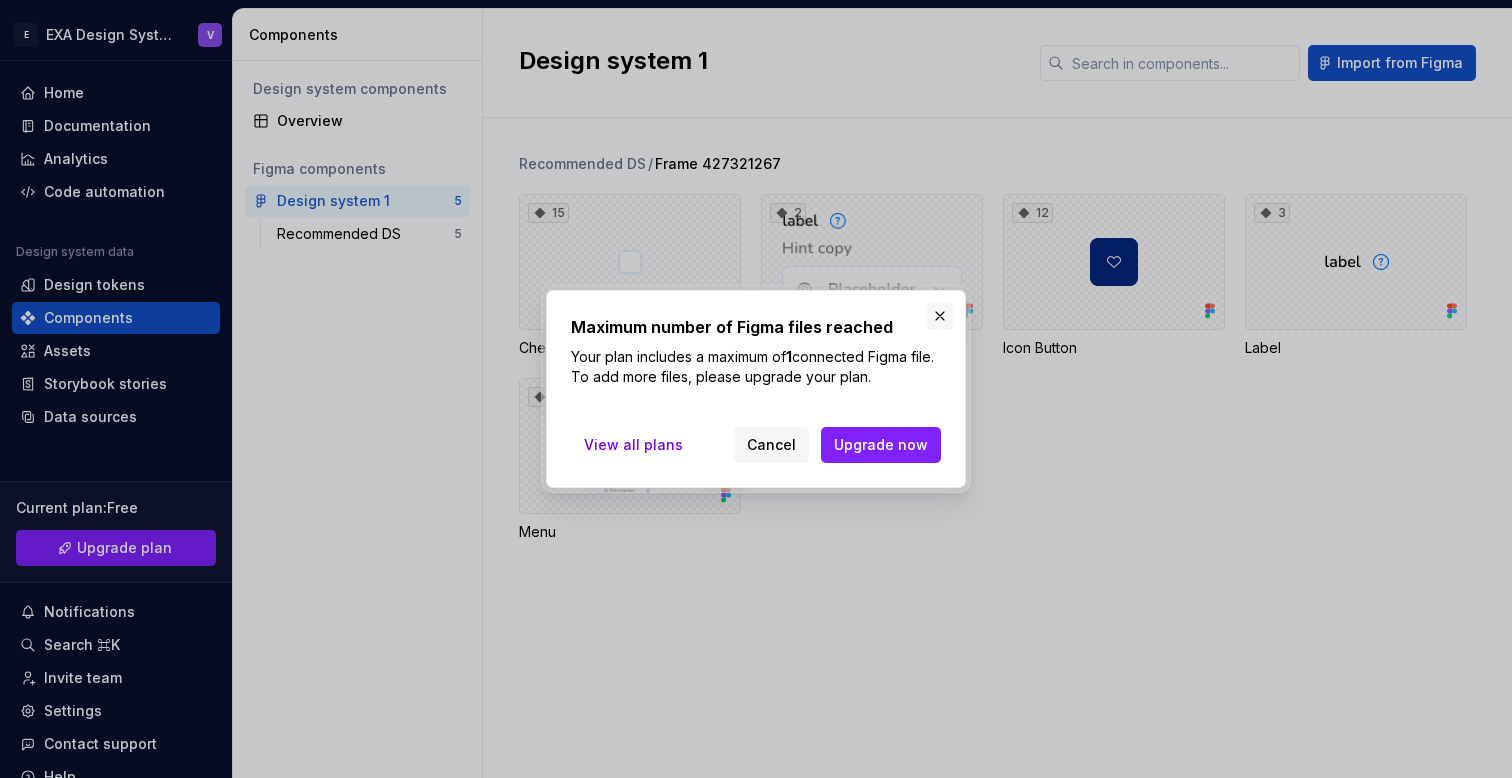 click at bounding box center [940, 316] 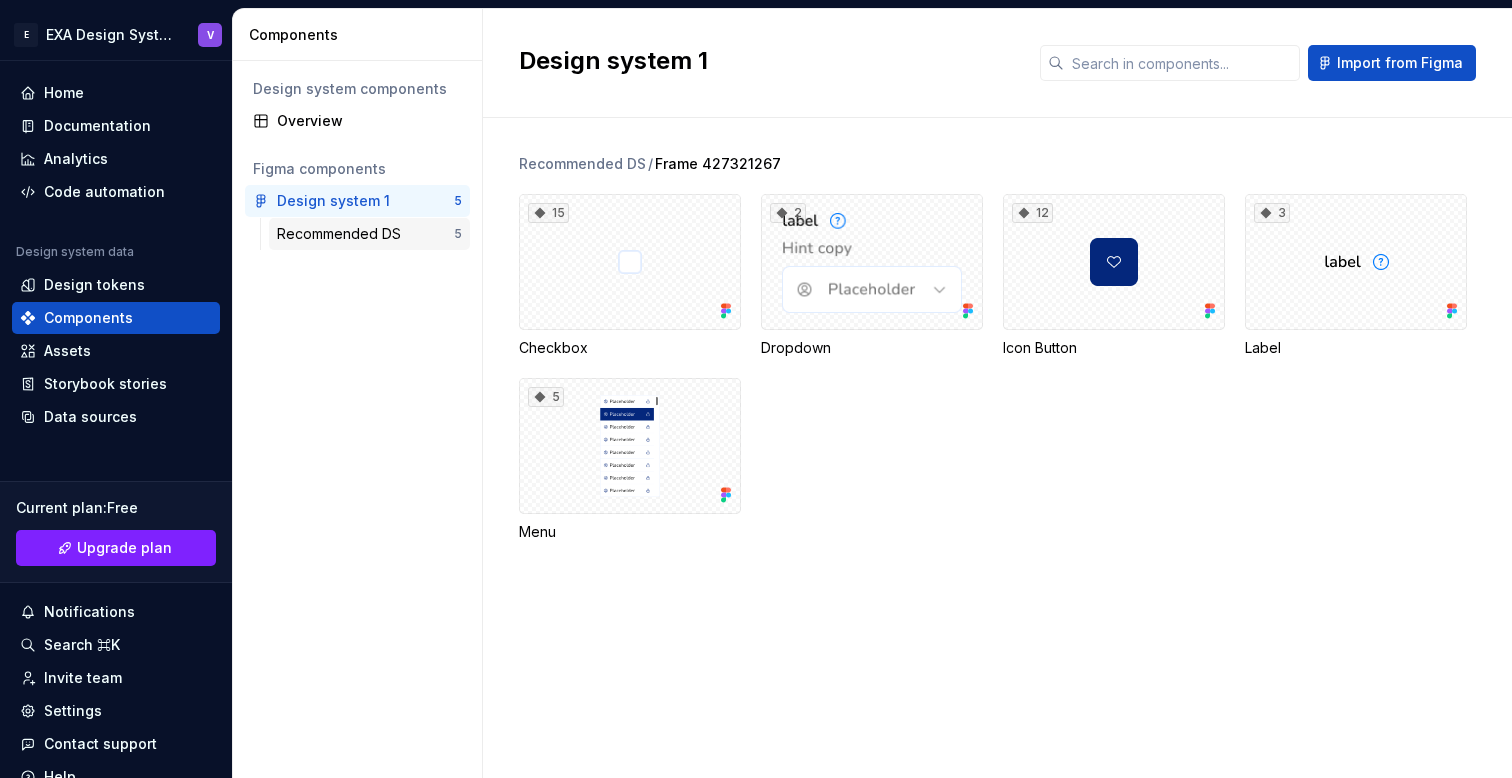click on "Recommended DS" at bounding box center (343, 234) 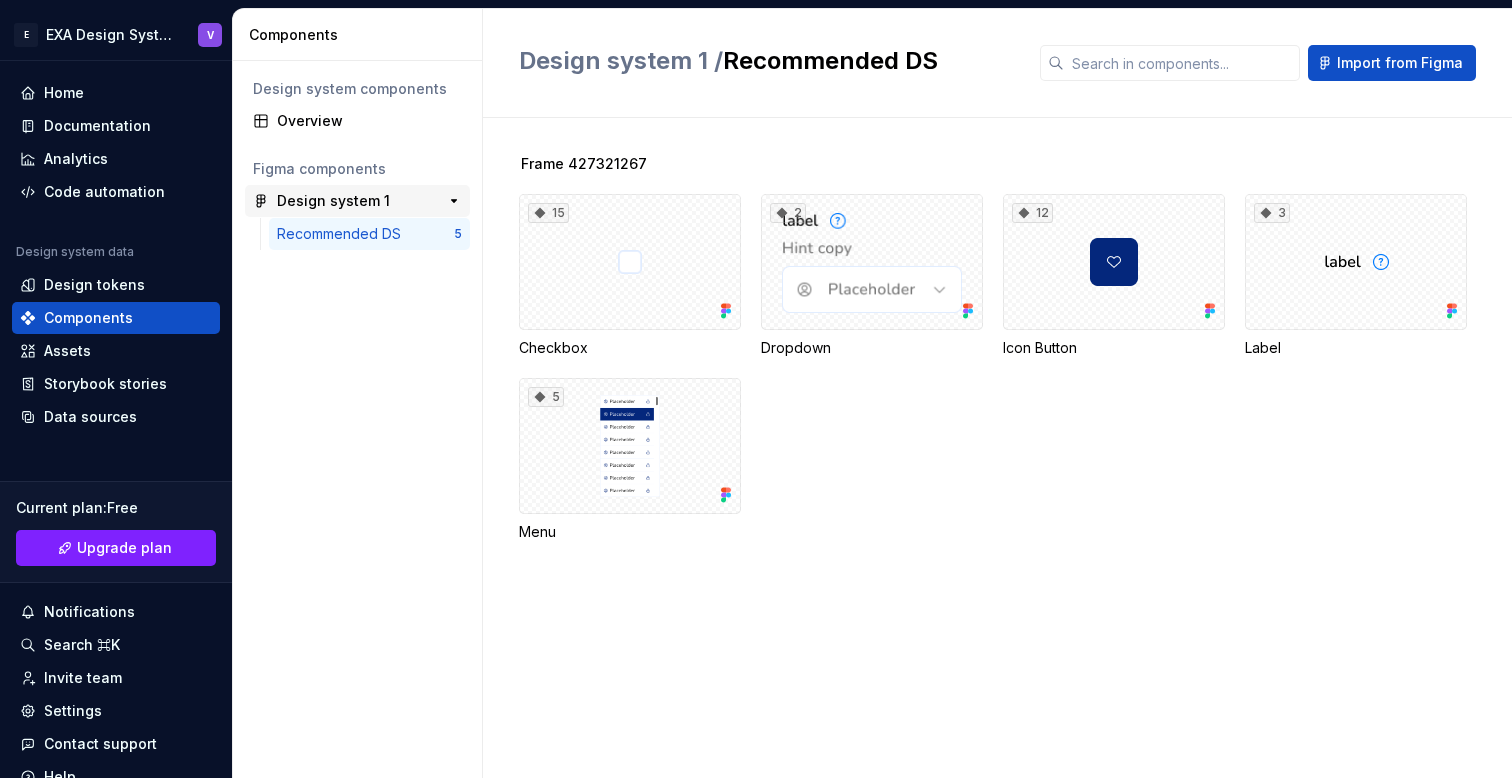 click on "Design system 1" at bounding box center [333, 201] 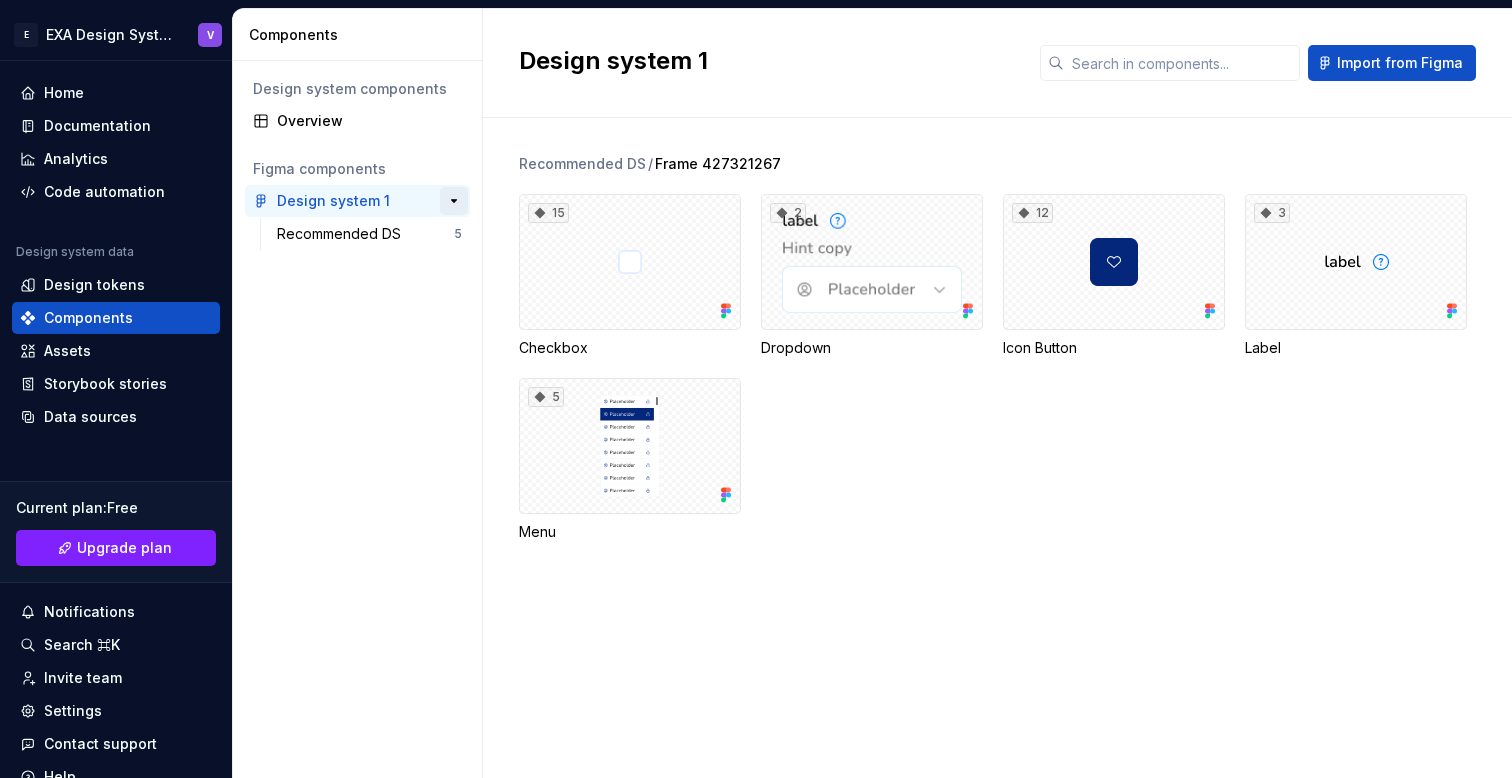 click at bounding box center [454, 201] 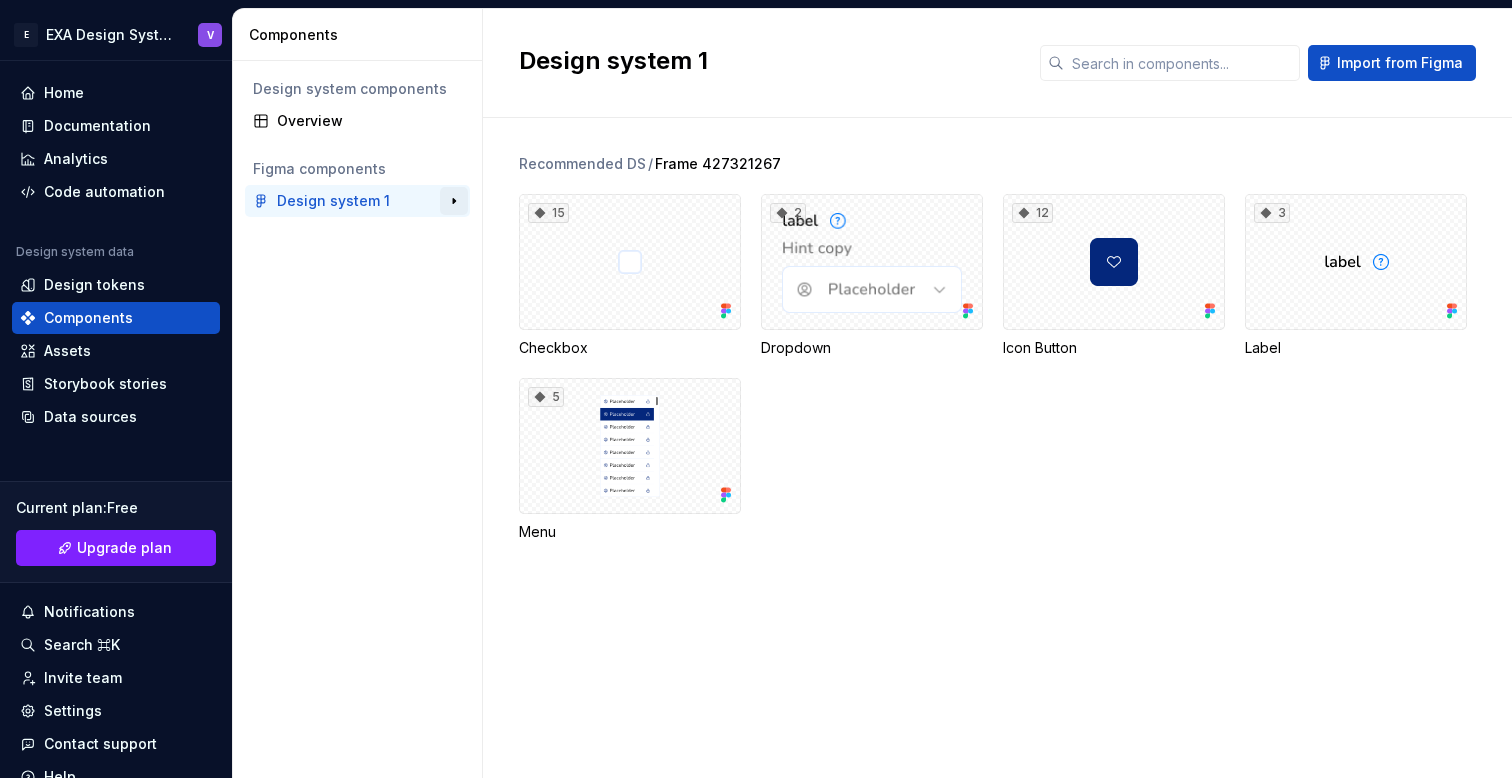 click at bounding box center (454, 201) 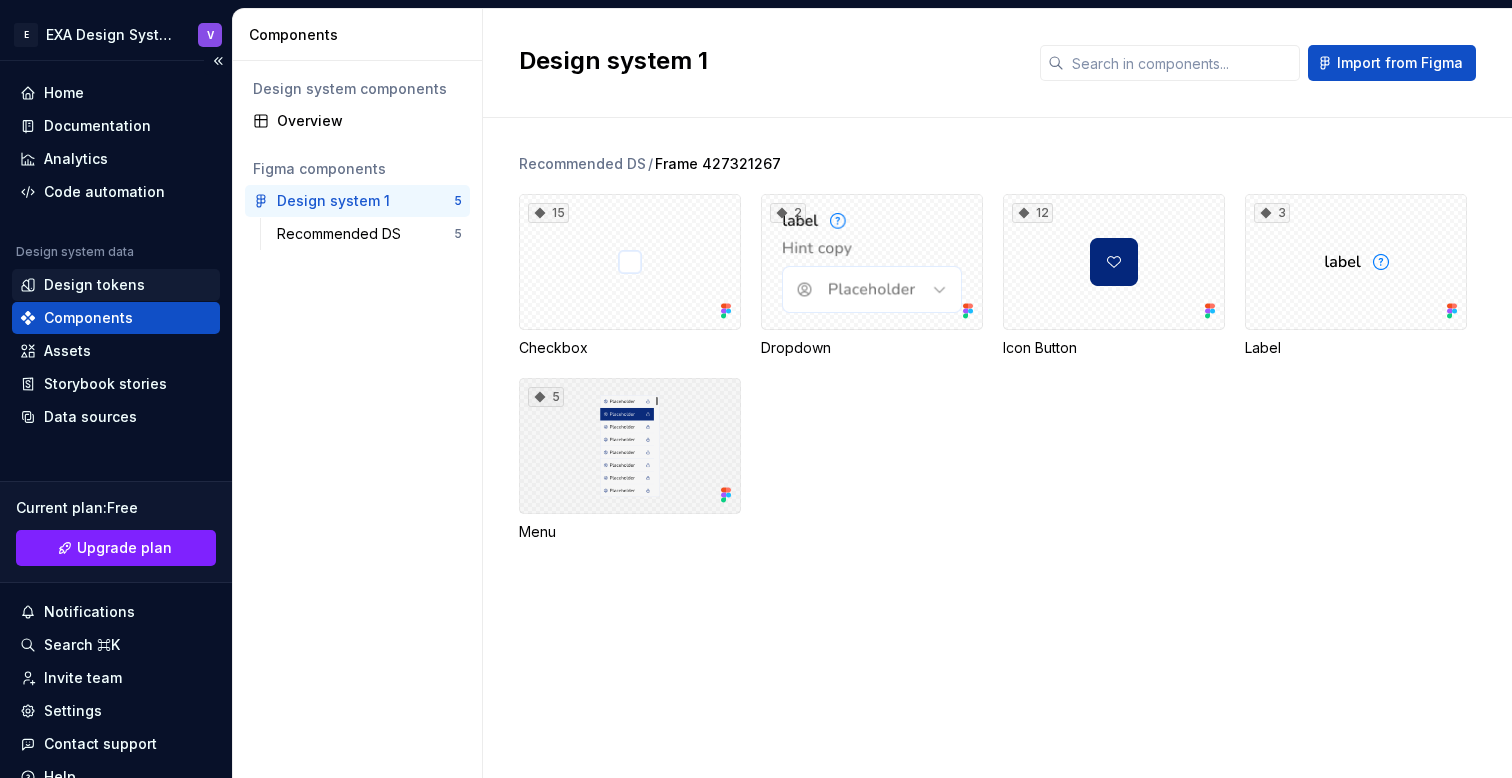 click on "Design tokens" at bounding box center (116, 285) 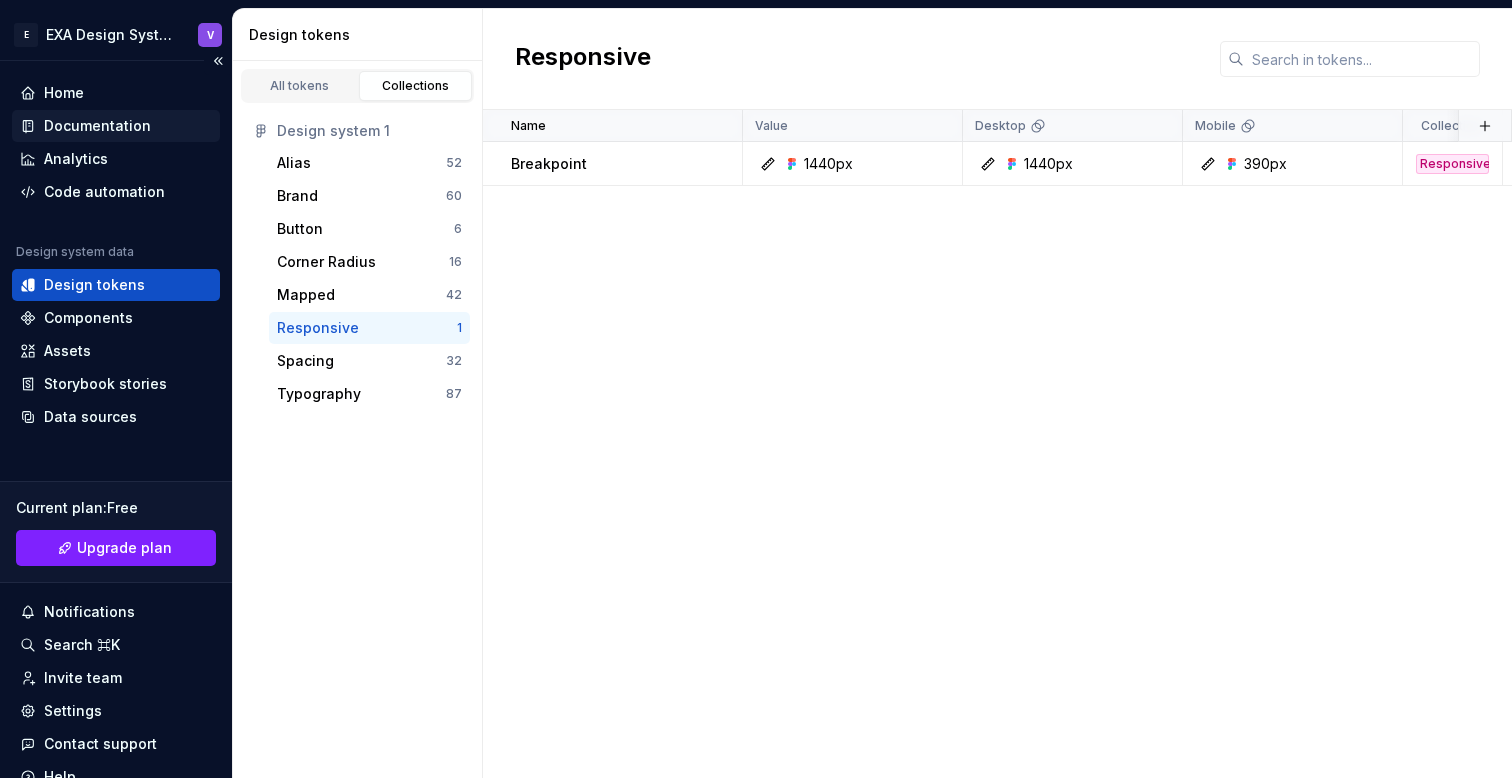 click on "Documentation" at bounding box center [116, 126] 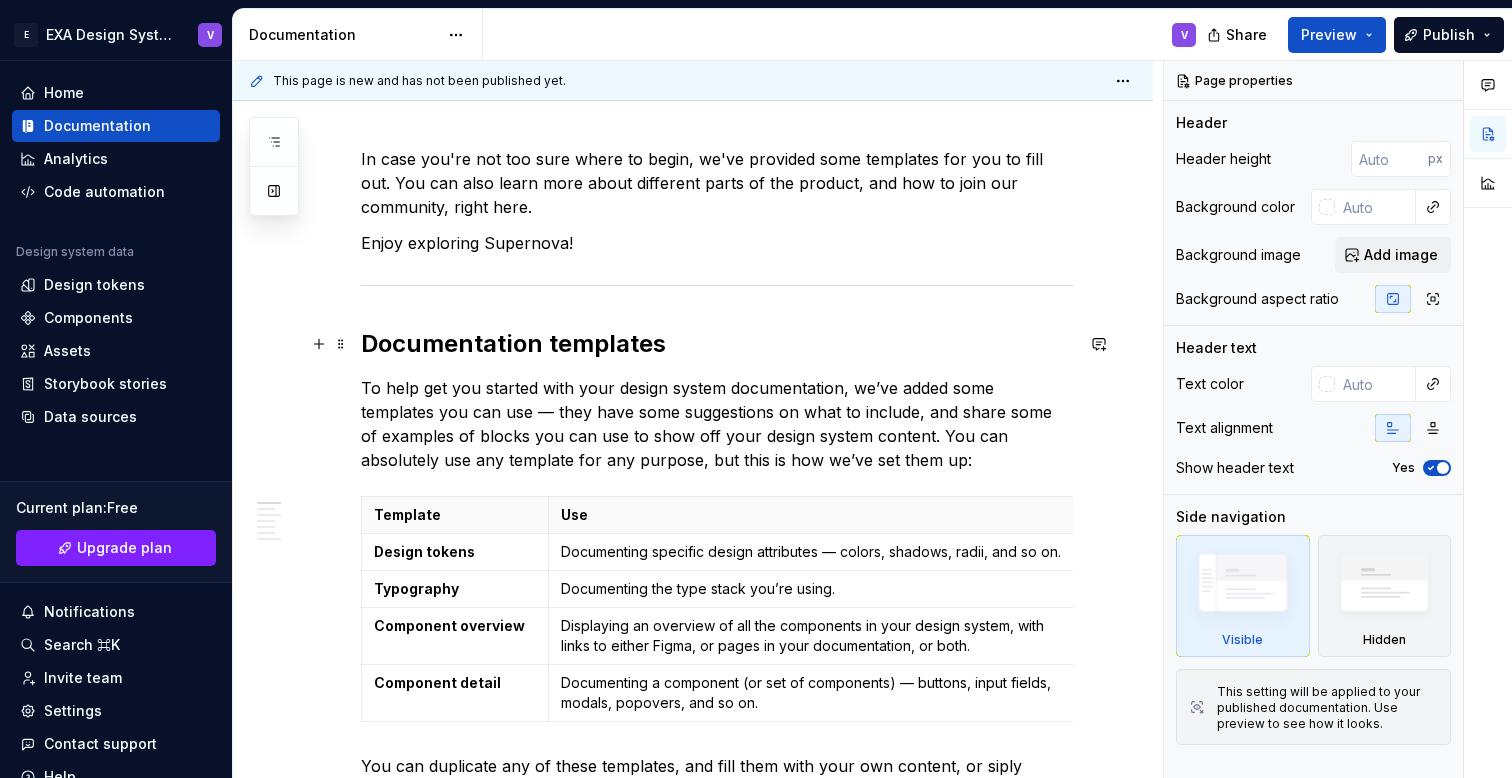 scroll, scrollTop: 240, scrollLeft: 0, axis: vertical 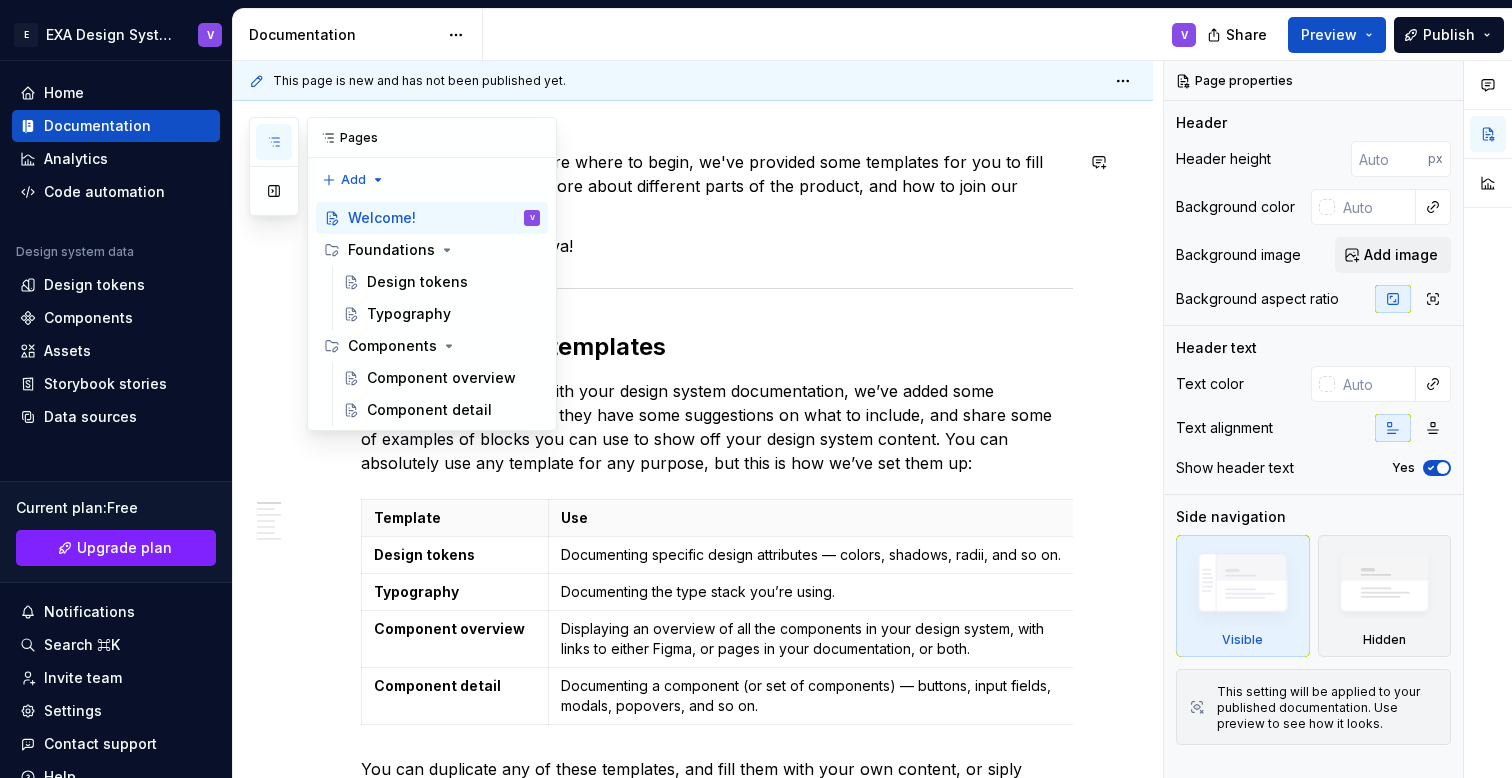click 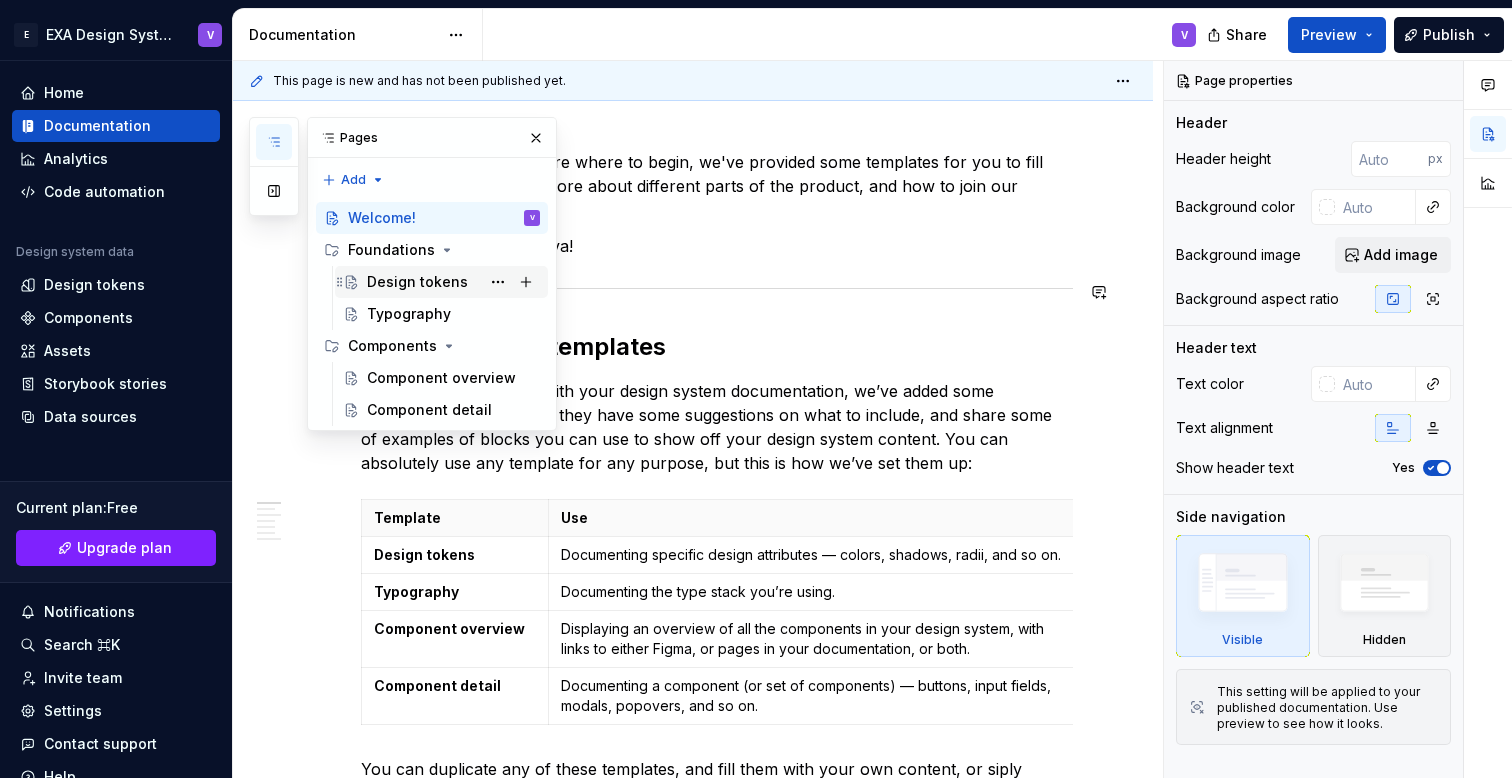 click on "Design tokens" at bounding box center [417, 282] 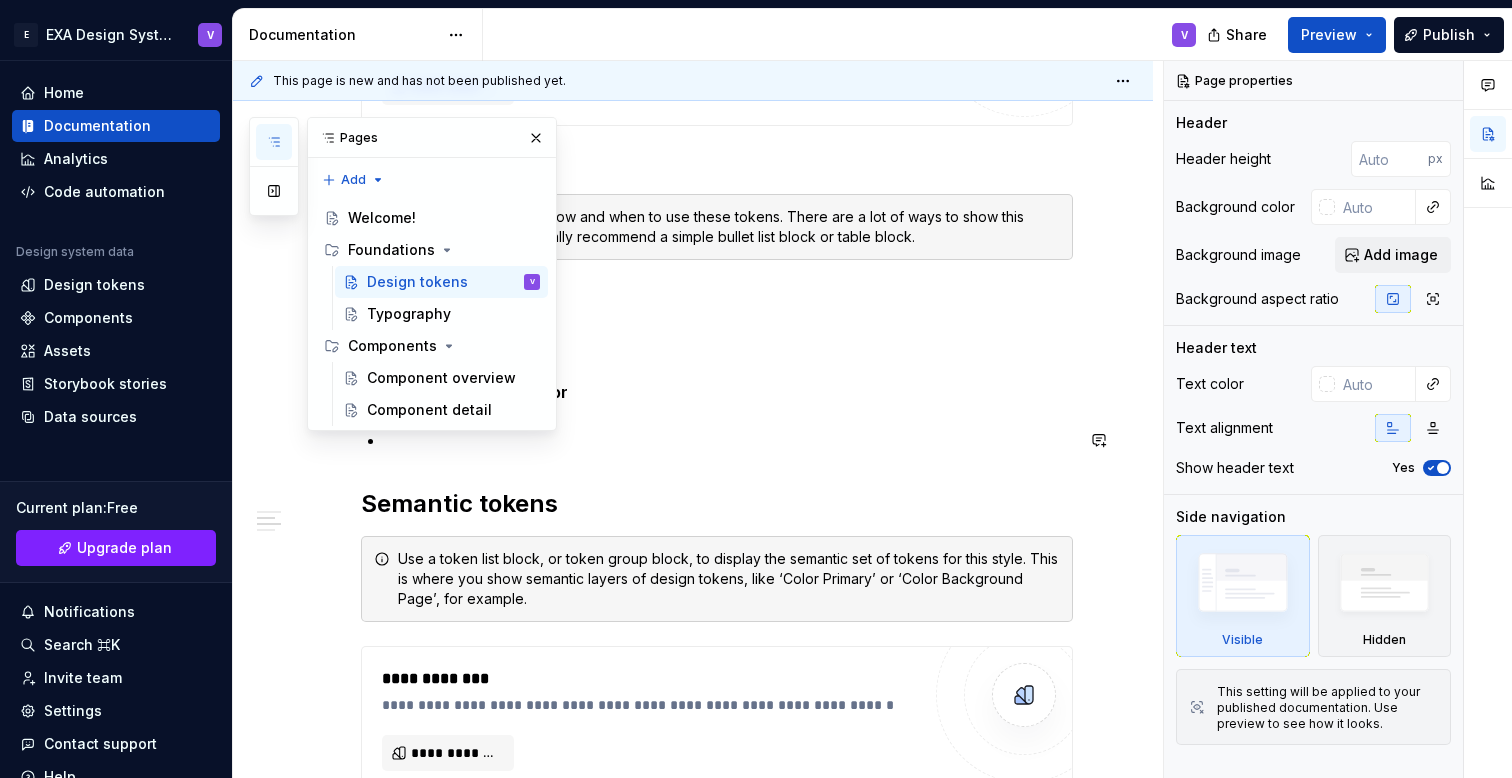 scroll, scrollTop: 12091, scrollLeft: 0, axis: vertical 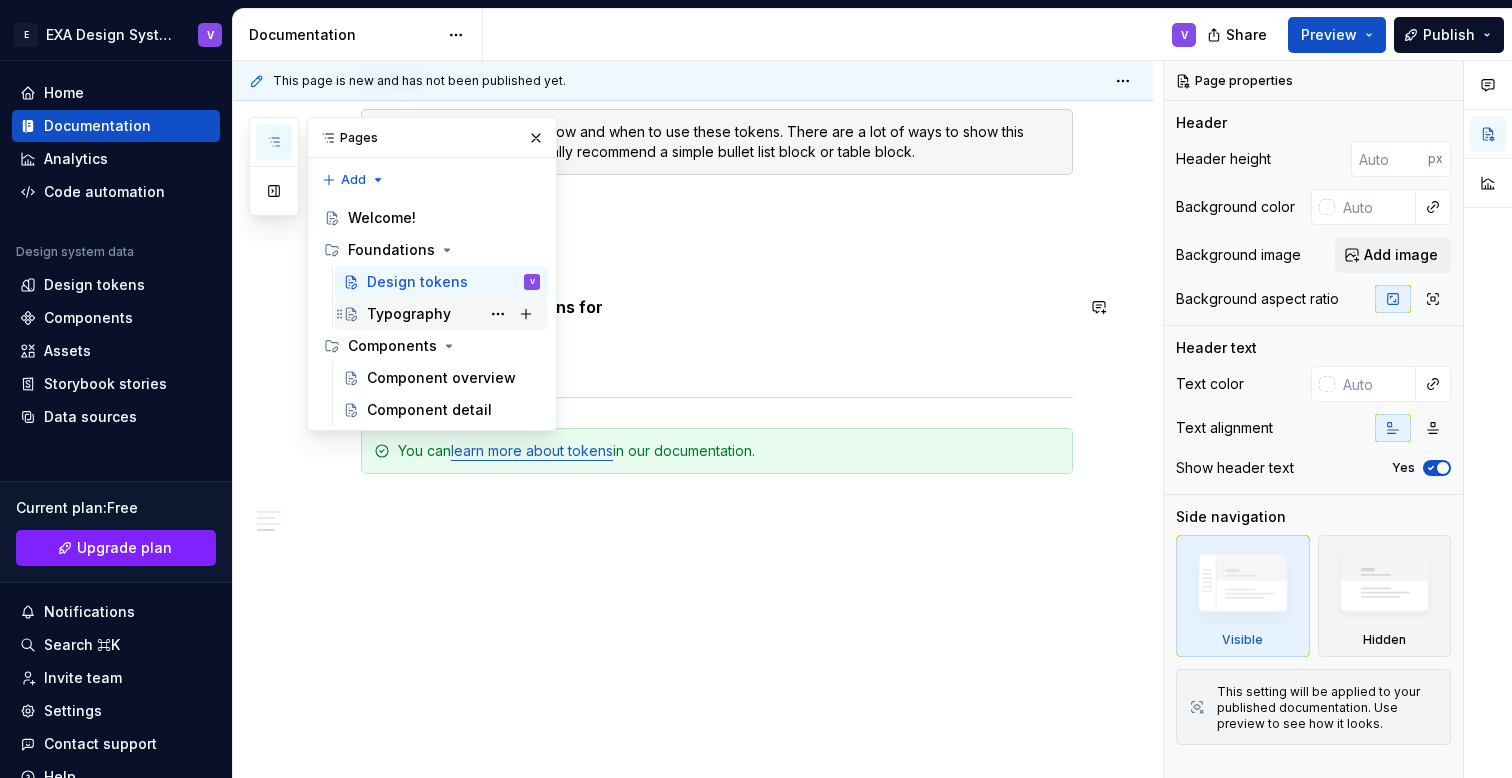 click on "Typography" at bounding box center [409, 314] 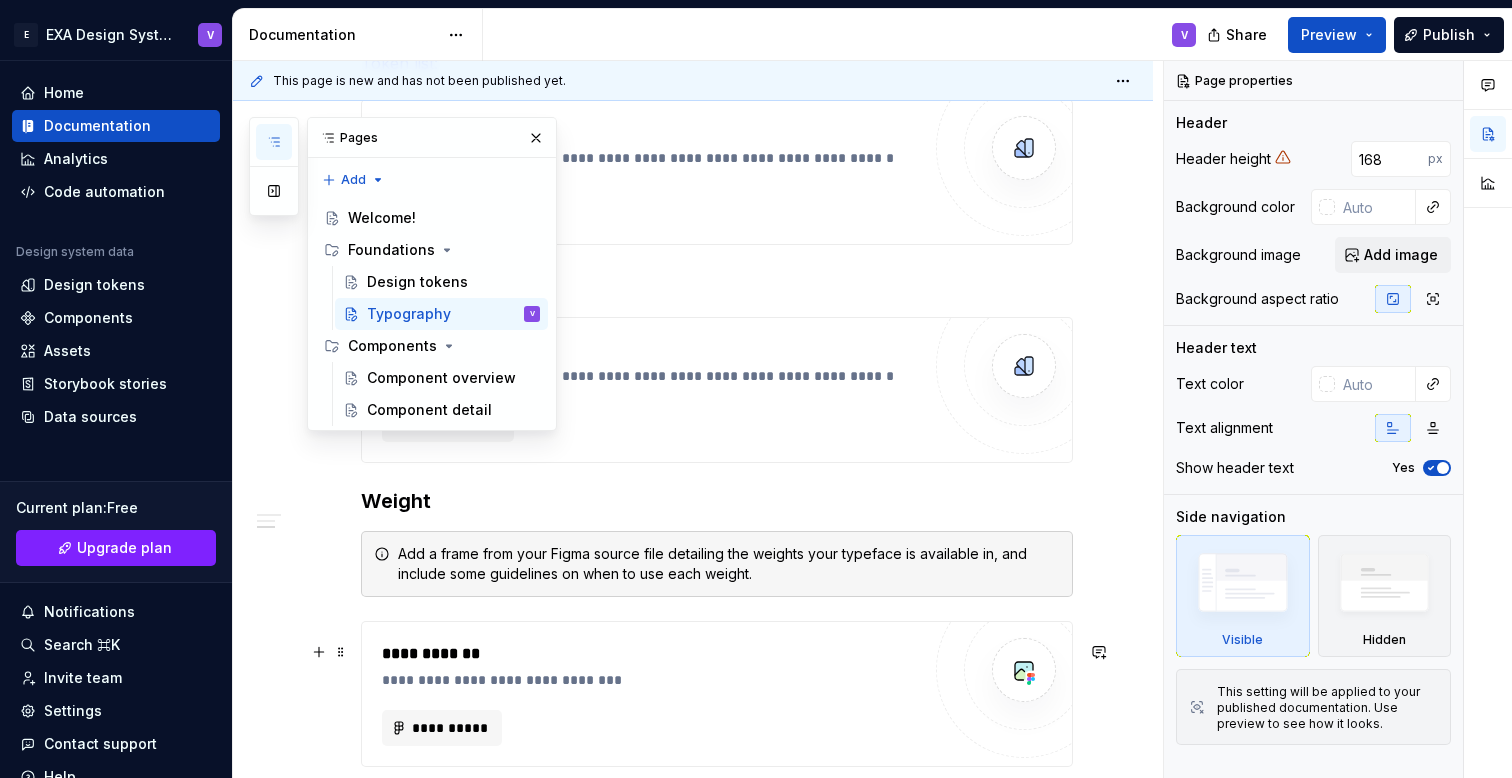 scroll, scrollTop: 2906, scrollLeft: 0, axis: vertical 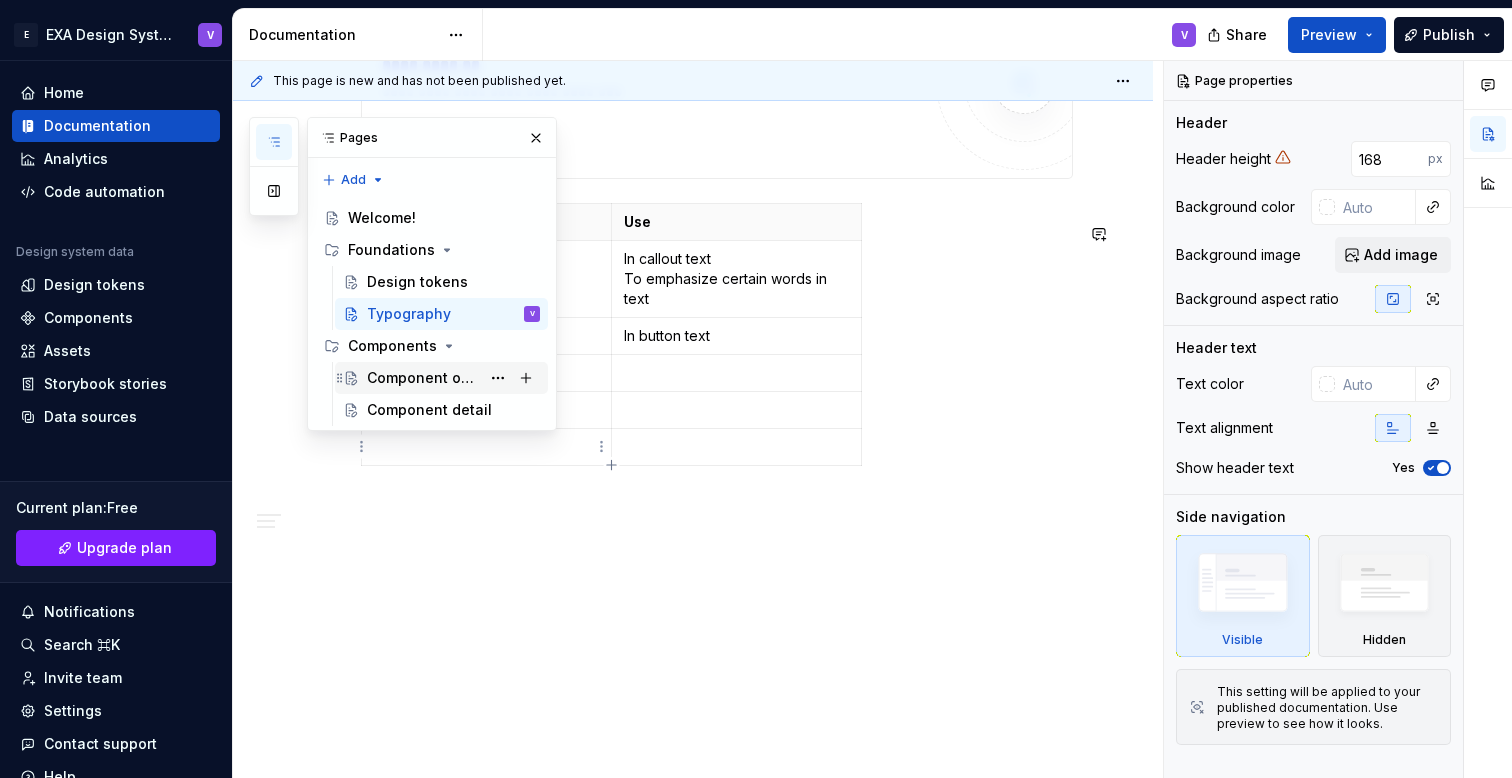 click on "Component overview" at bounding box center [423, 378] 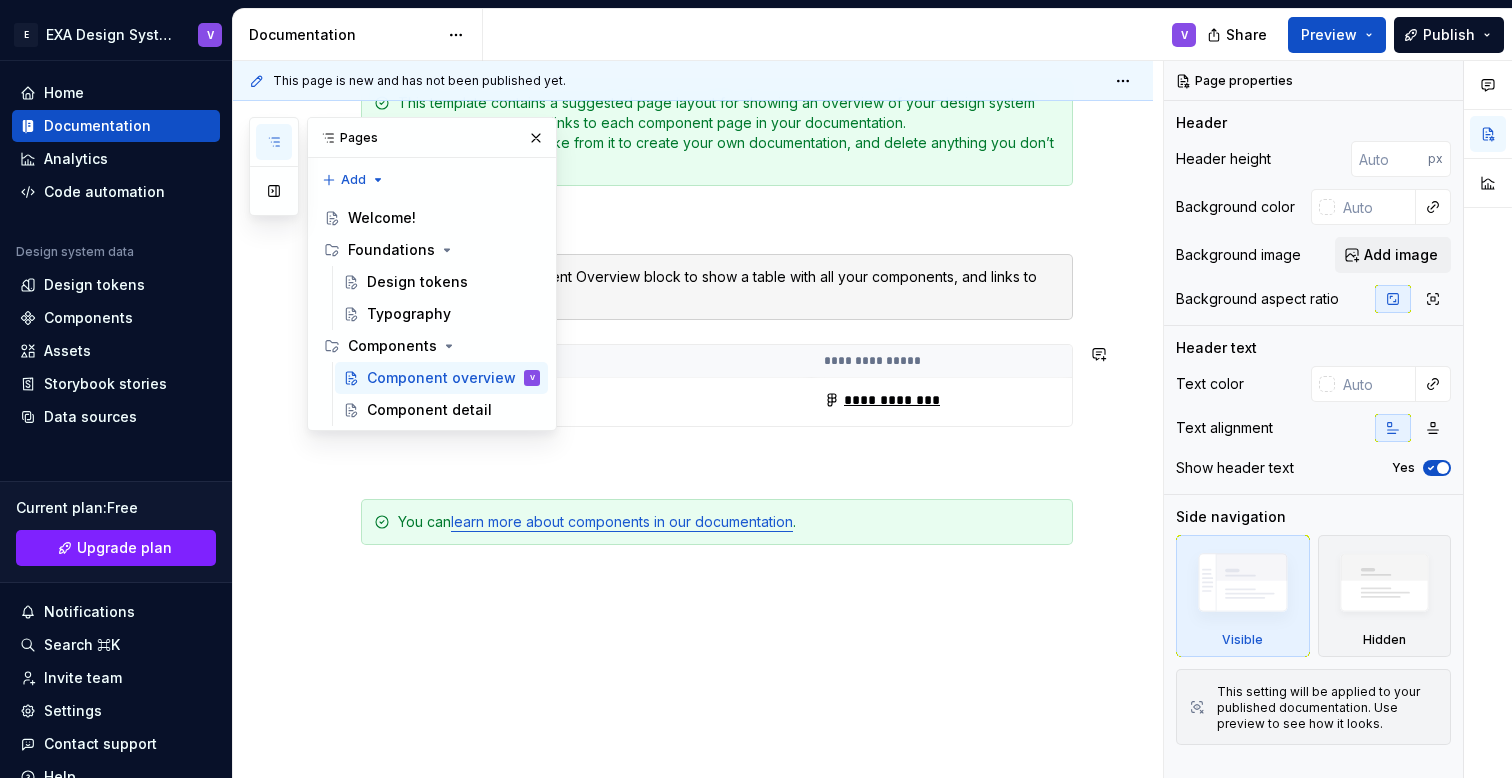 scroll, scrollTop: 416, scrollLeft: 0, axis: vertical 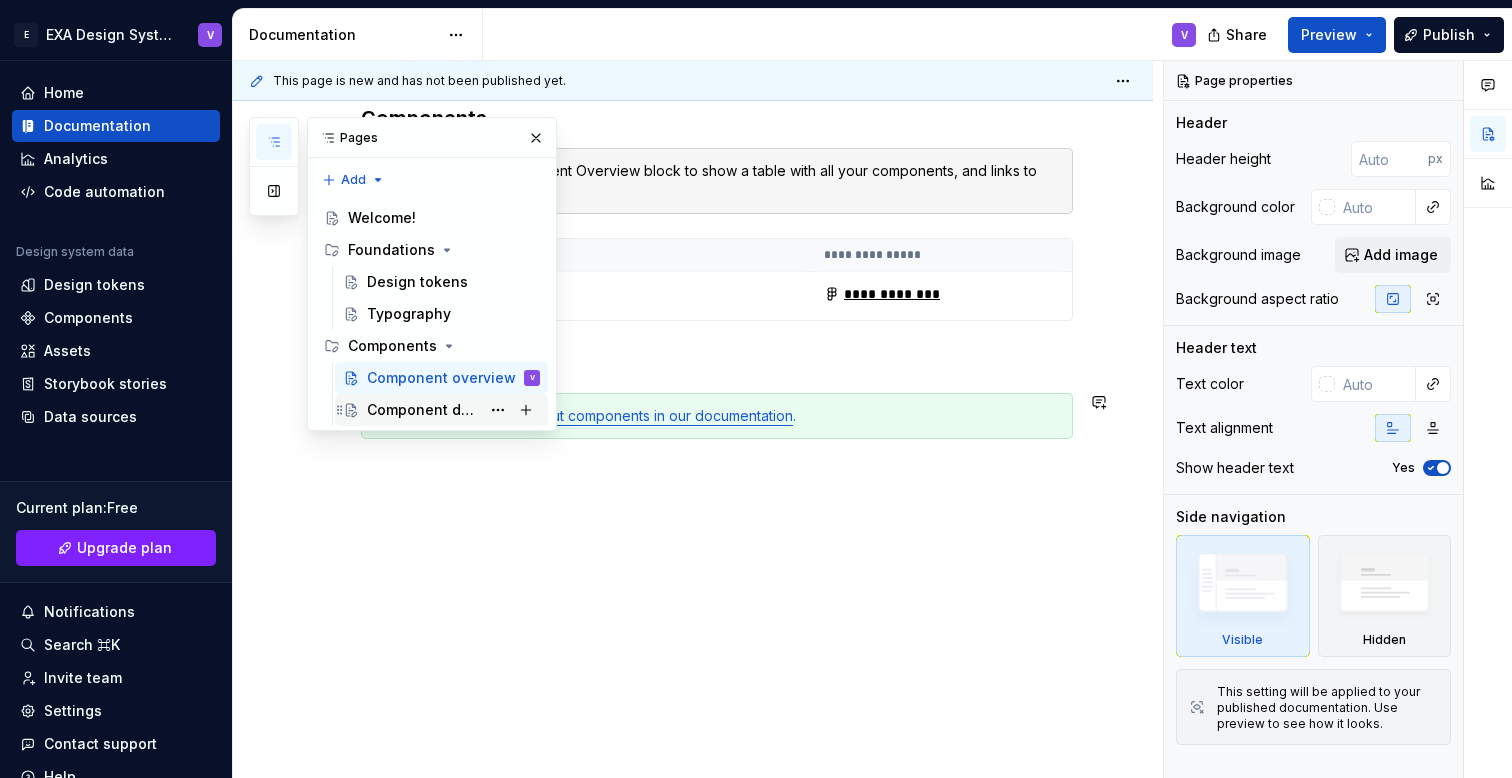 click on "Component detail" at bounding box center (423, 410) 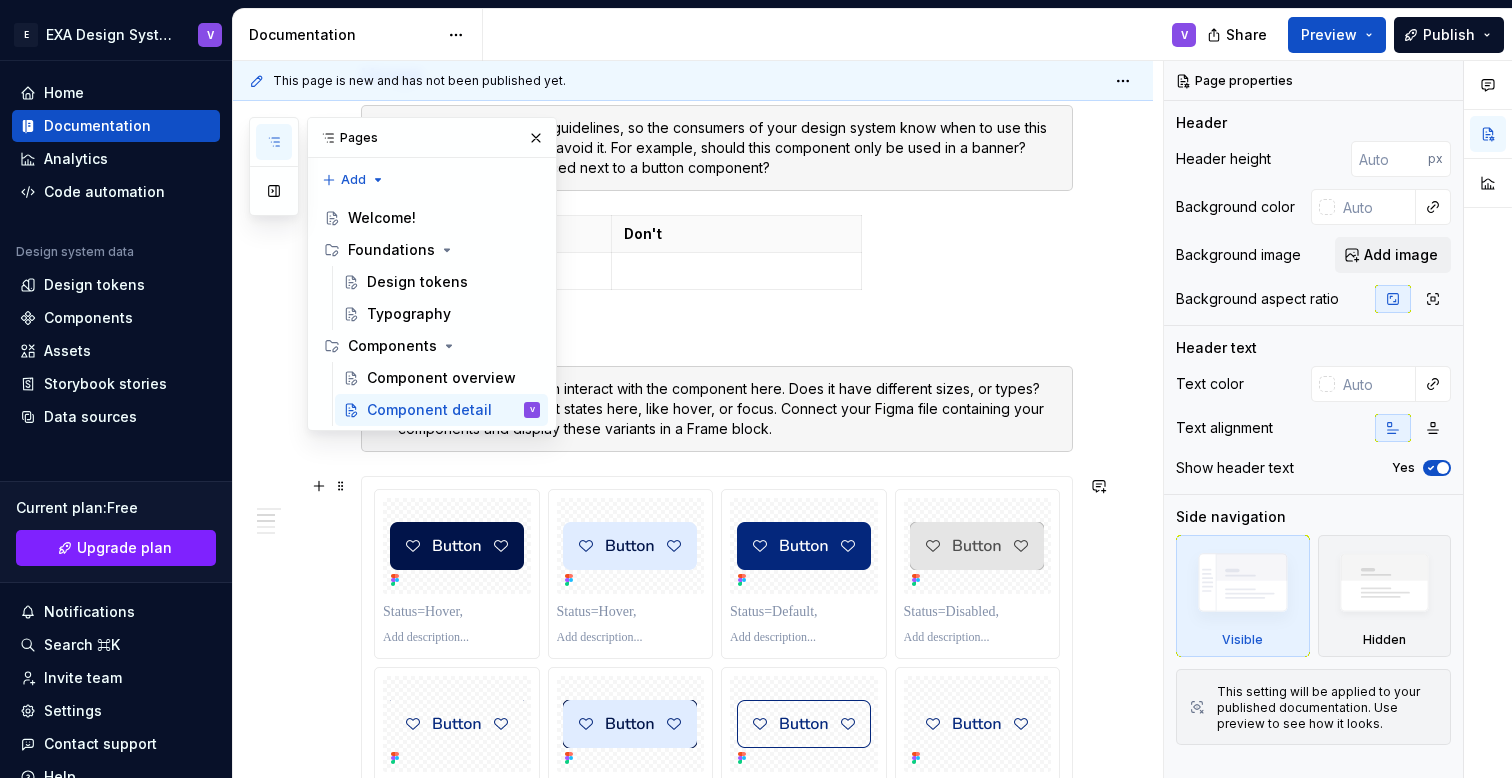 scroll, scrollTop: 1026, scrollLeft: 0, axis: vertical 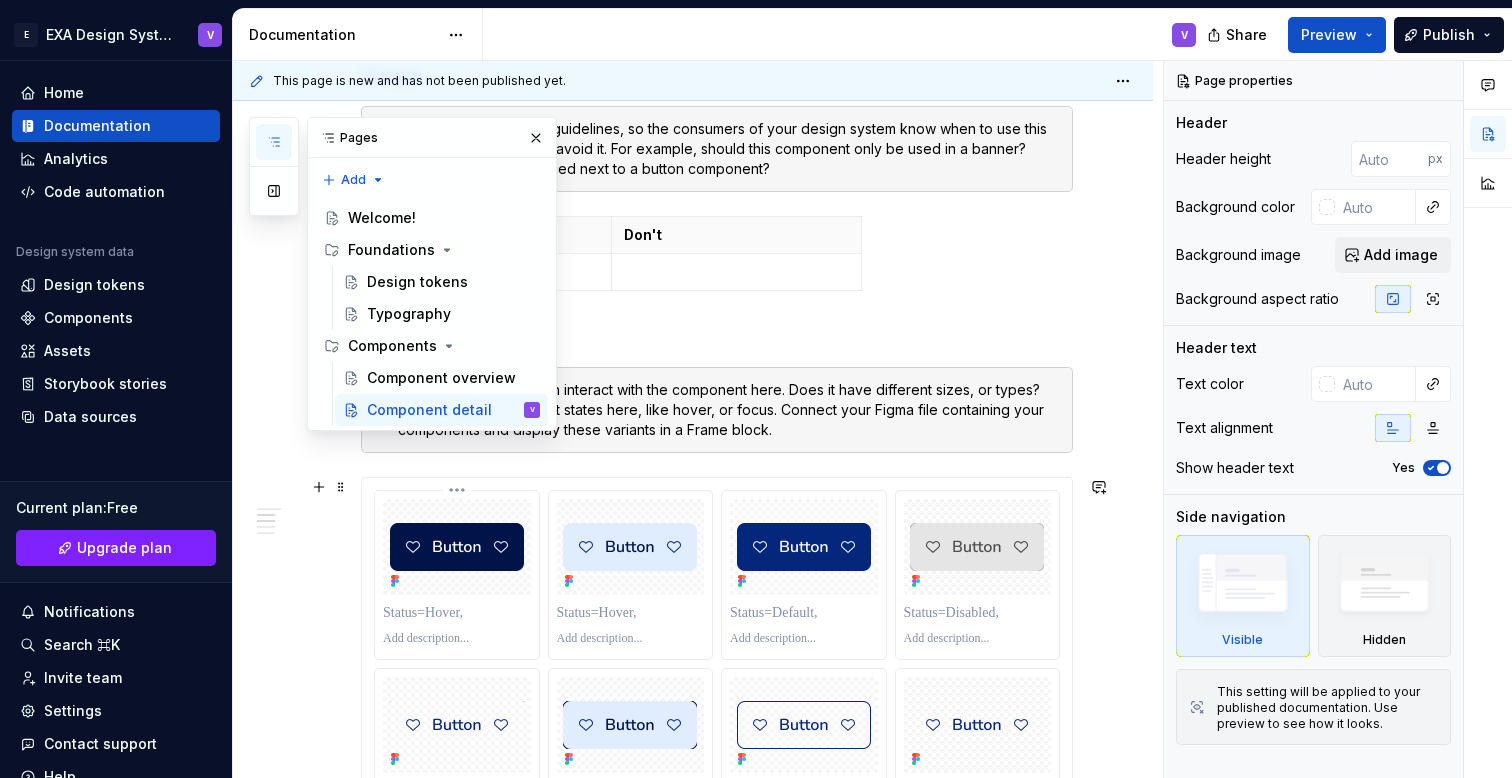 click at bounding box center (457, 575) 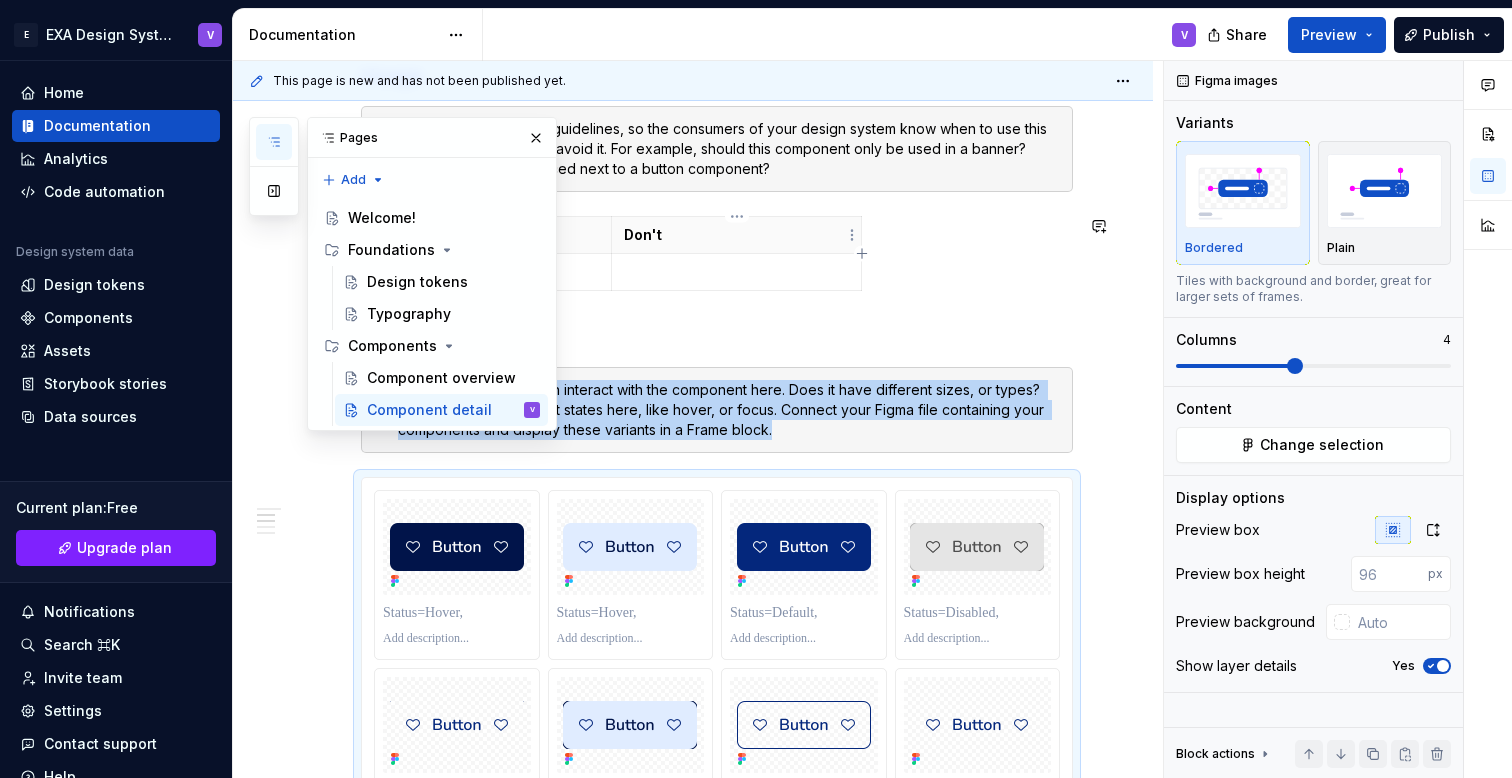 click on "Don't" at bounding box center [737, 235] 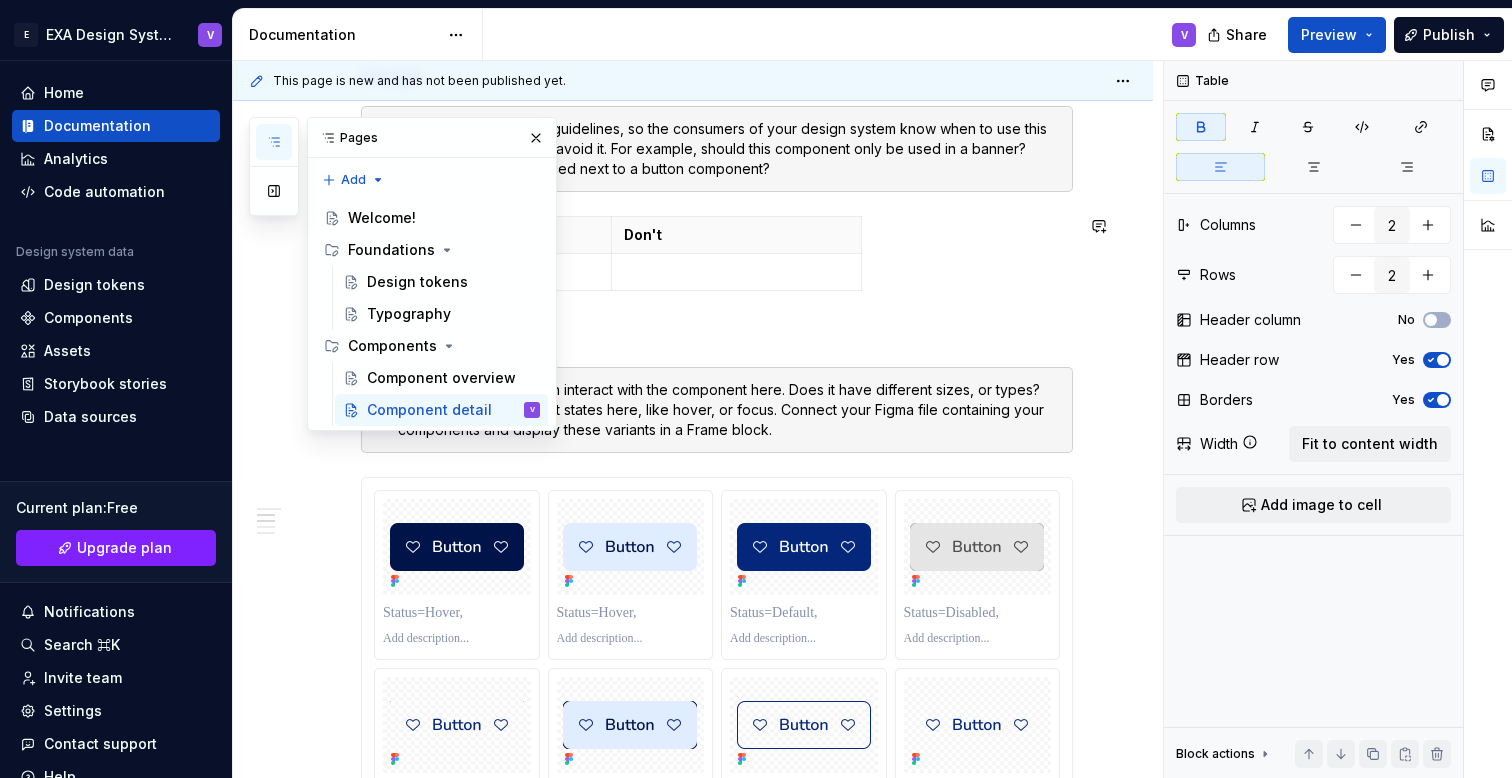 click on "Do  Don't" at bounding box center (717, 257) 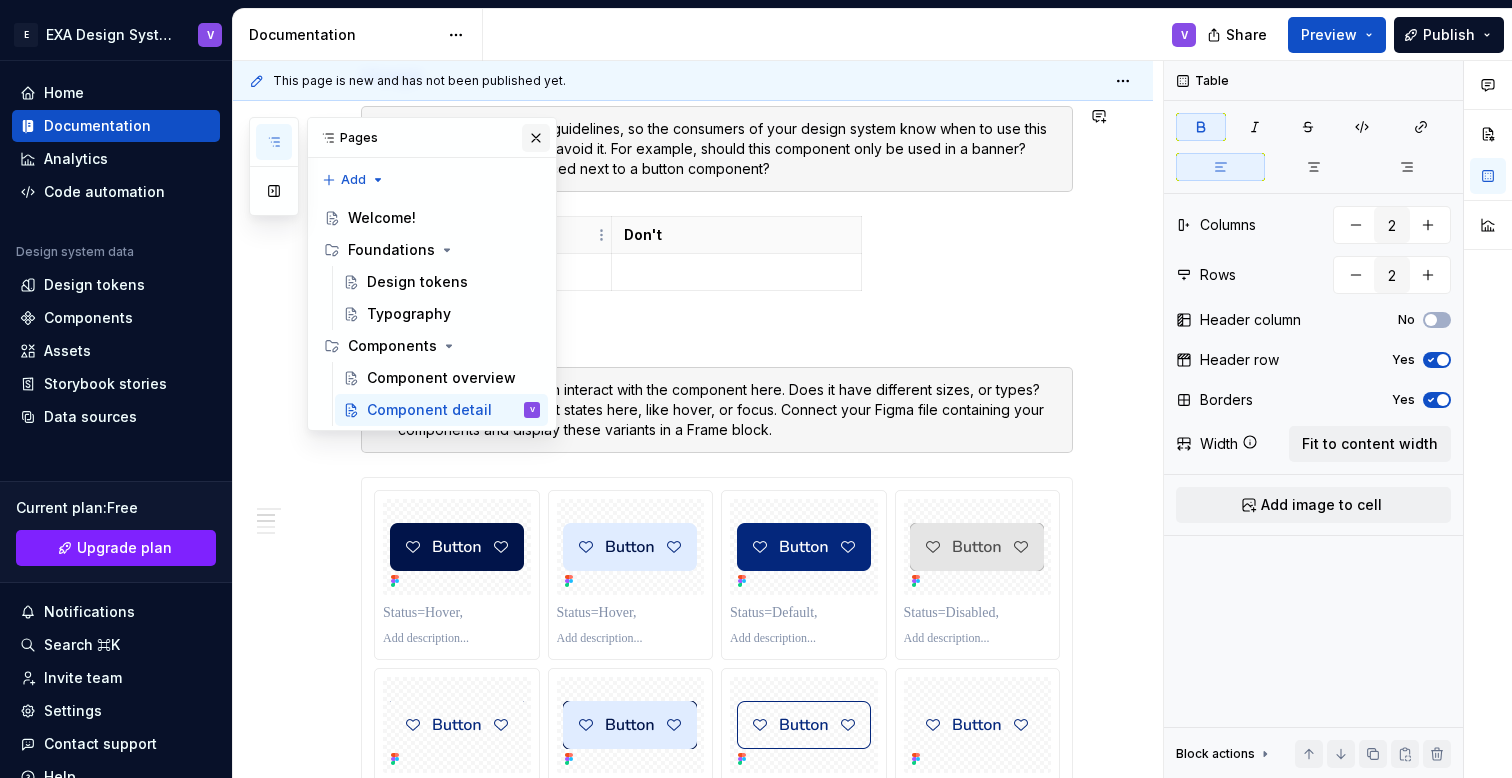 click at bounding box center (536, 138) 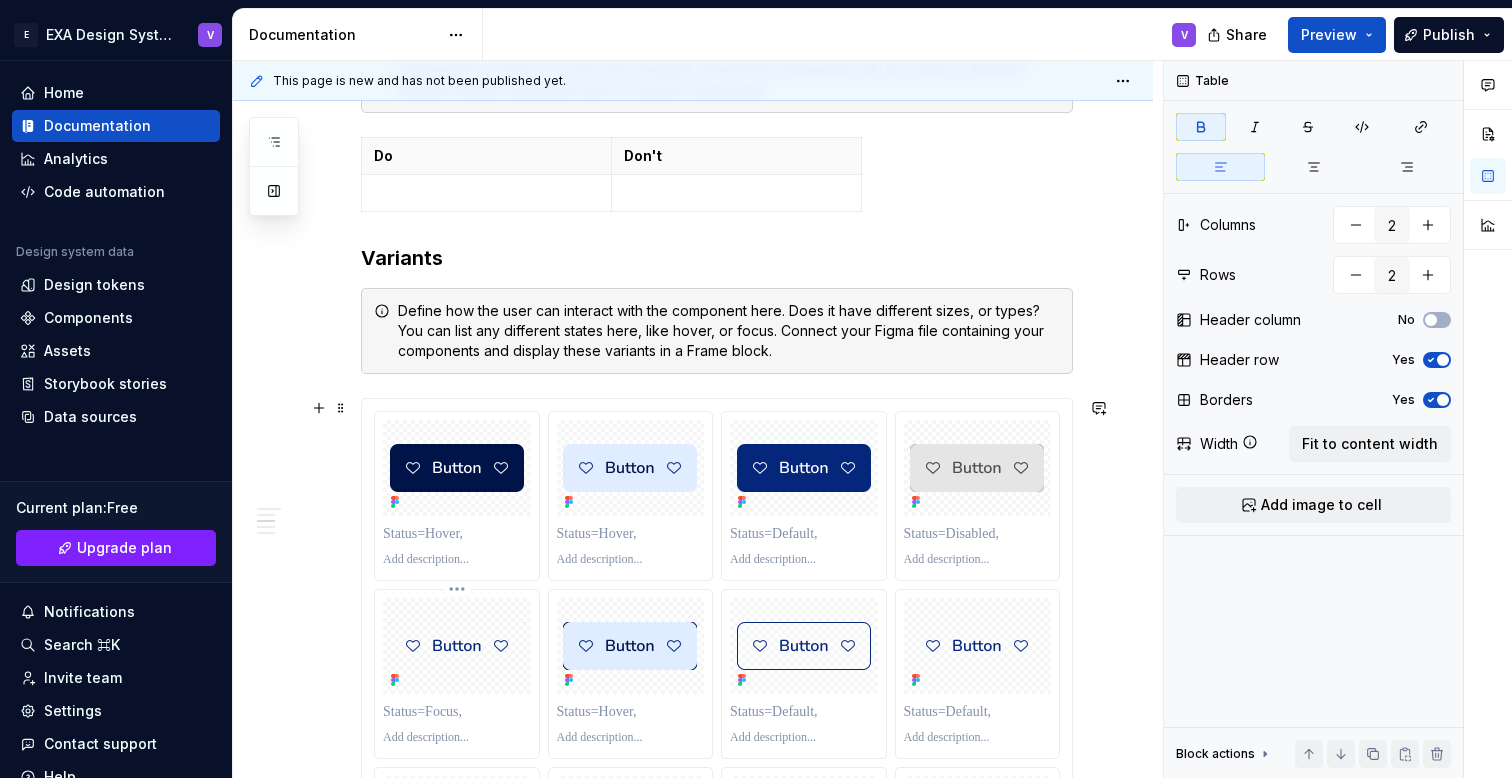 scroll, scrollTop: 1108, scrollLeft: 0, axis: vertical 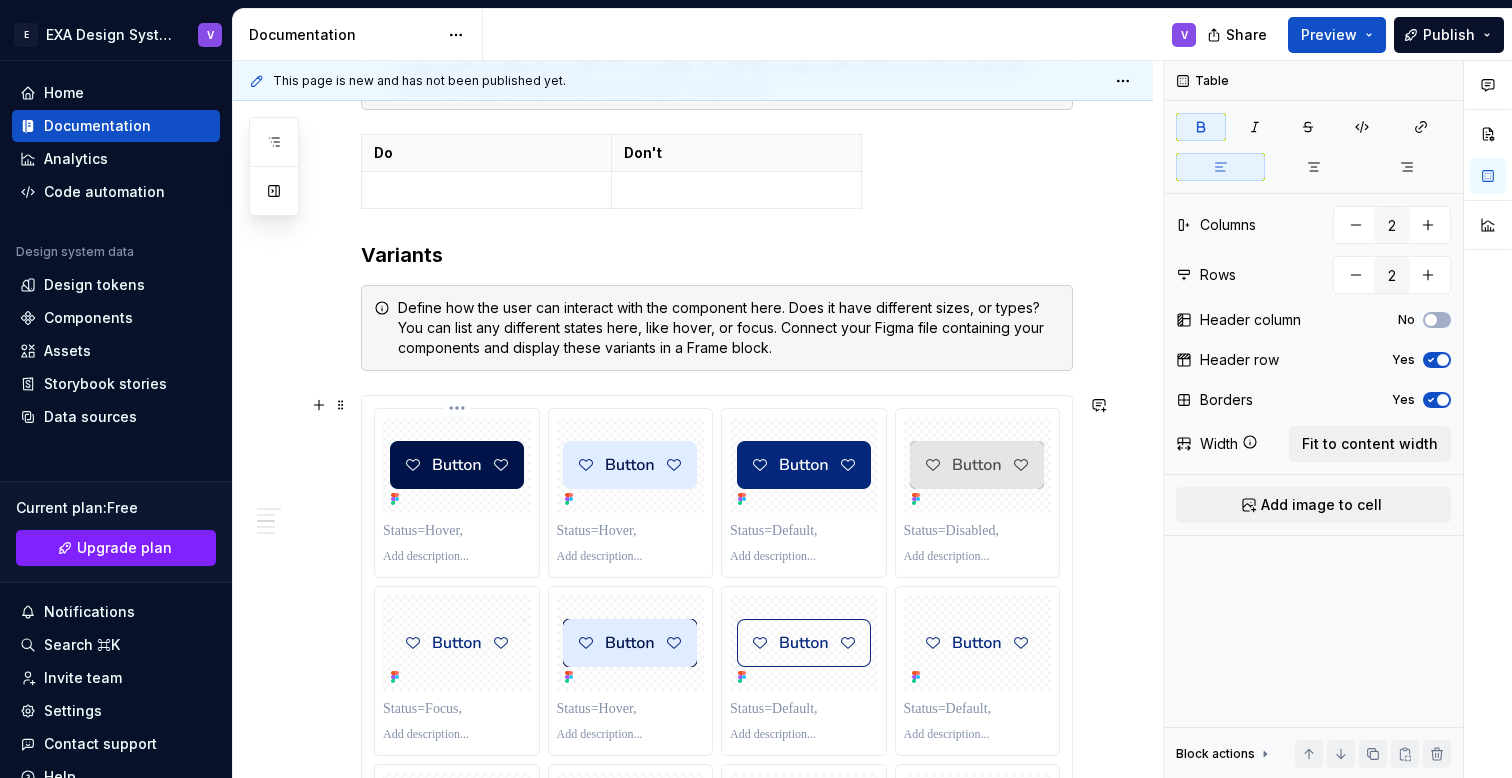 click at bounding box center (457, 465) 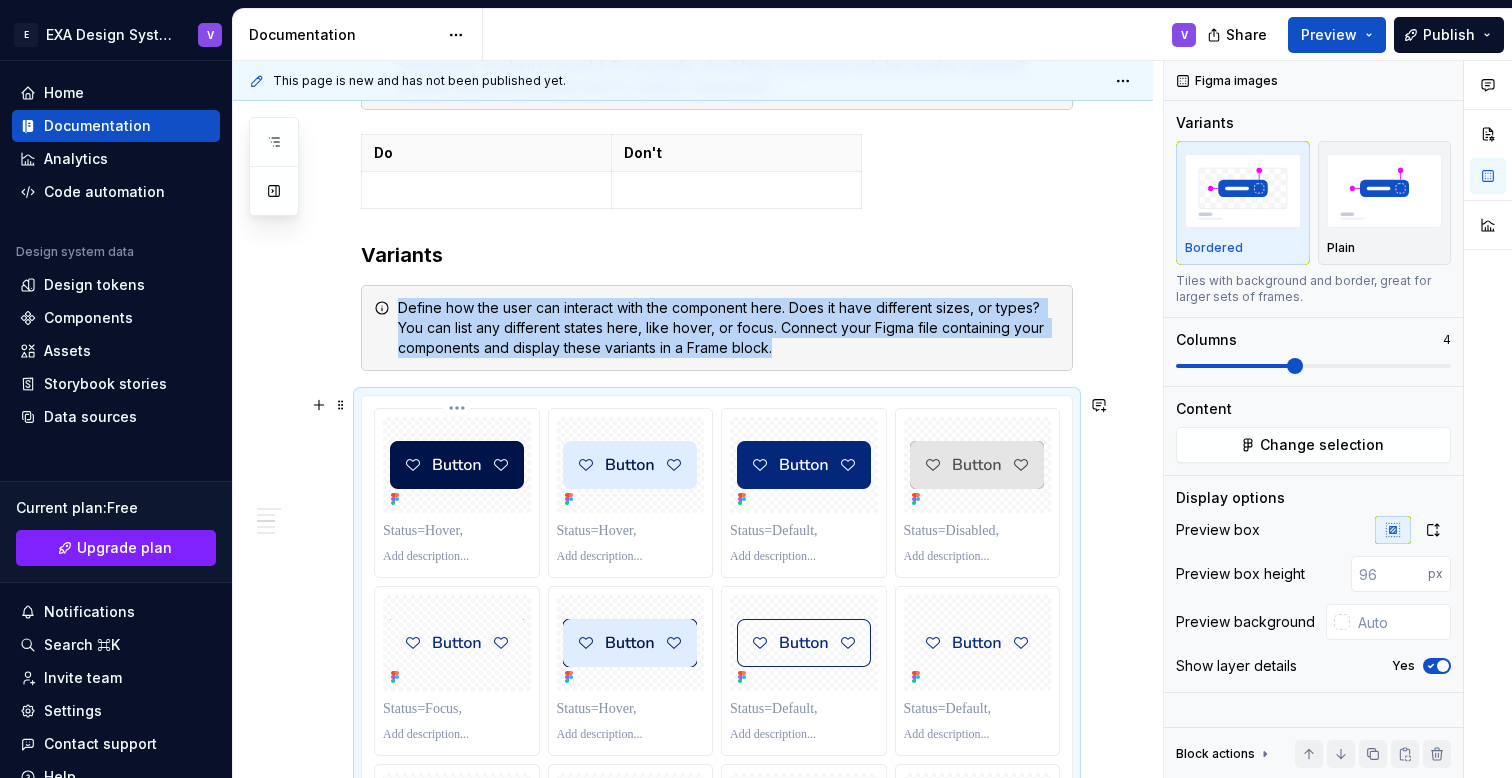 click at bounding box center (457, 531) 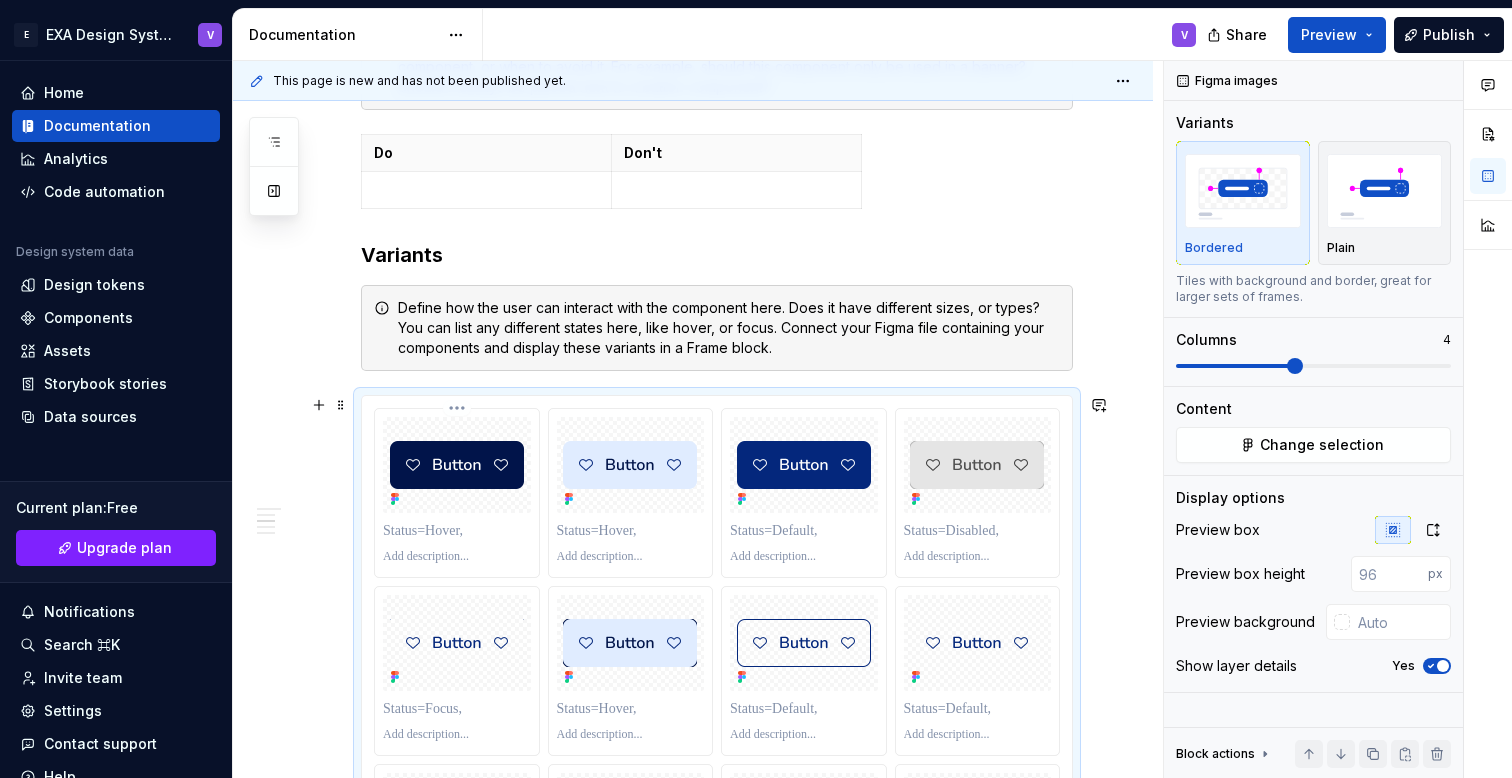 click at bounding box center [457, 531] 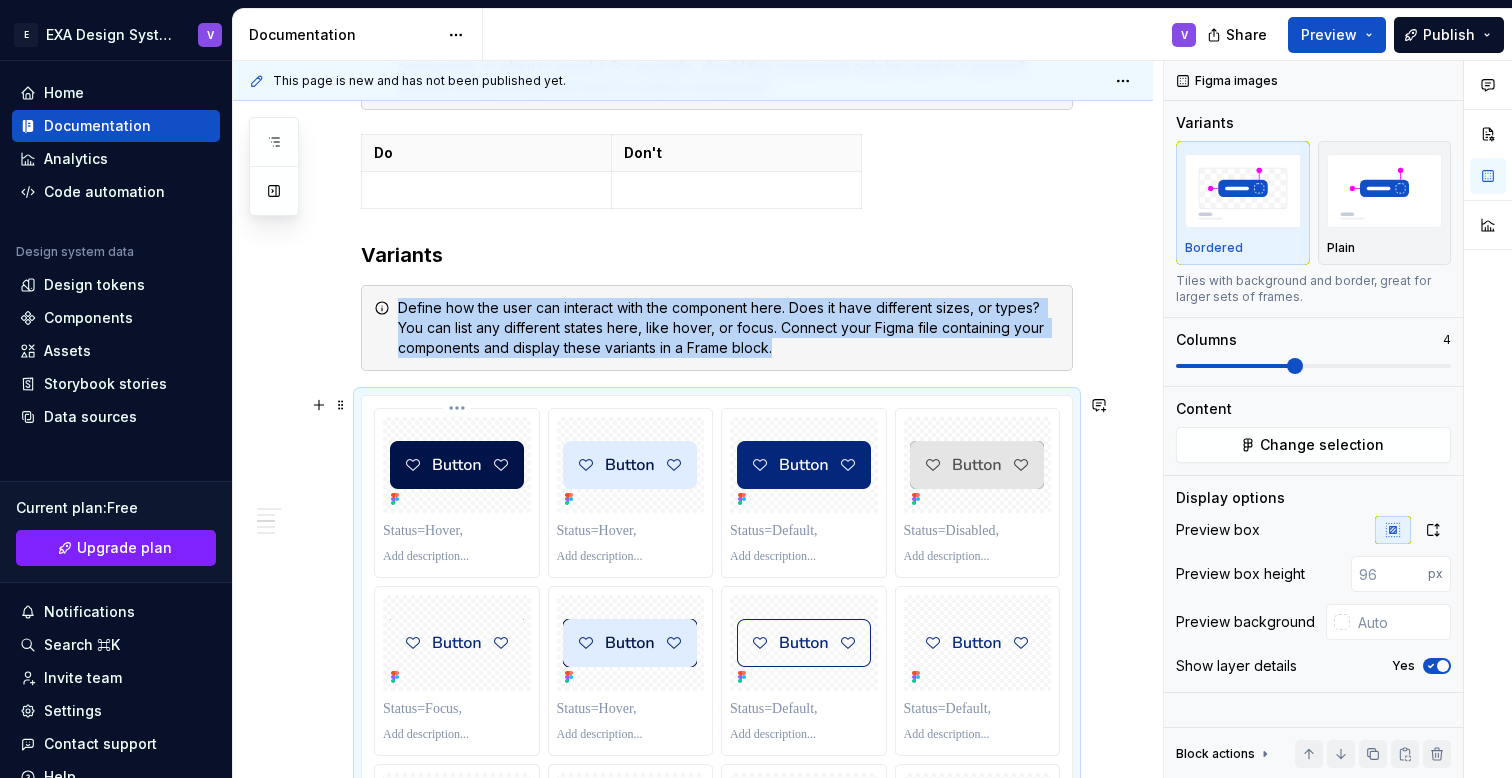 click at bounding box center [457, 465] 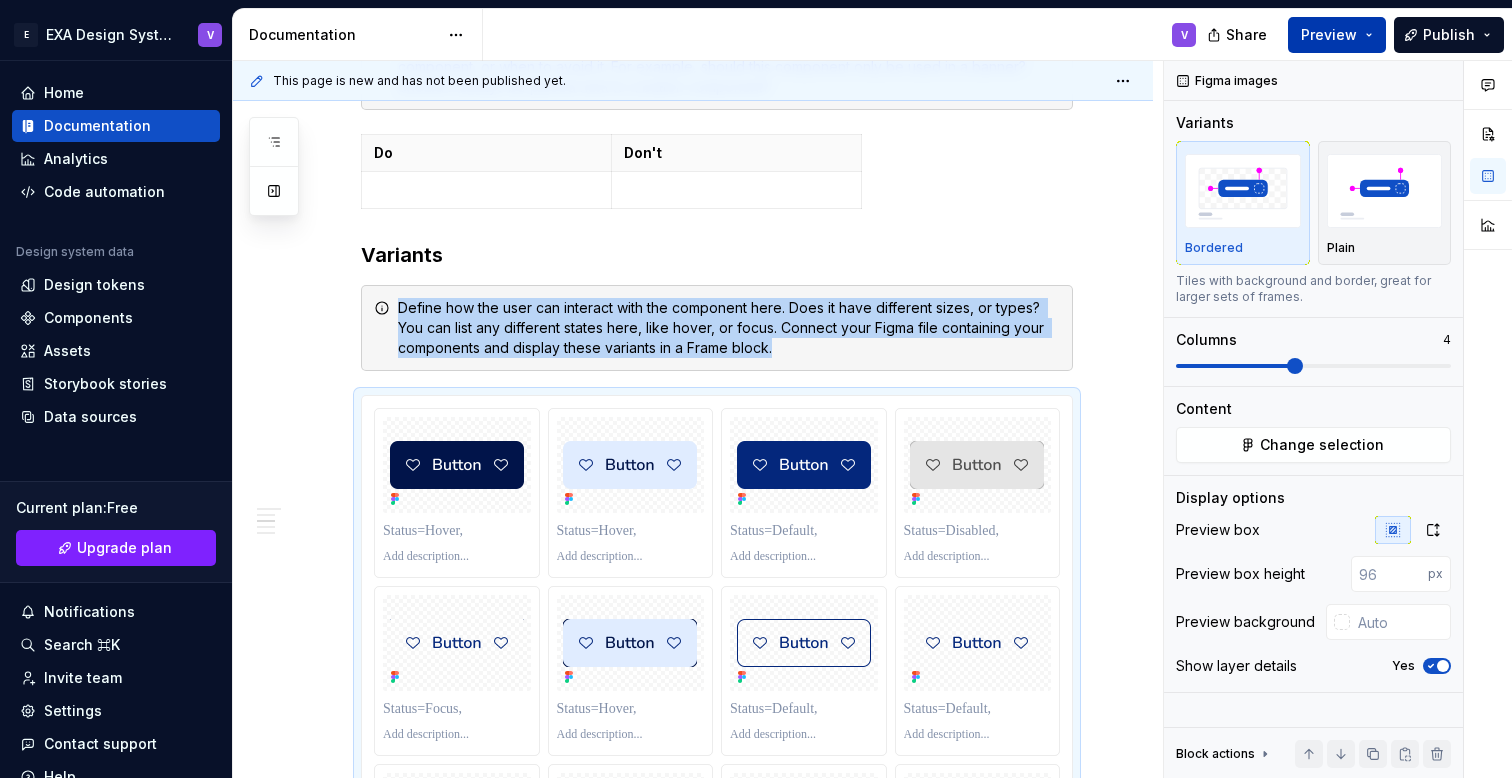 click on "Preview" at bounding box center [1329, 35] 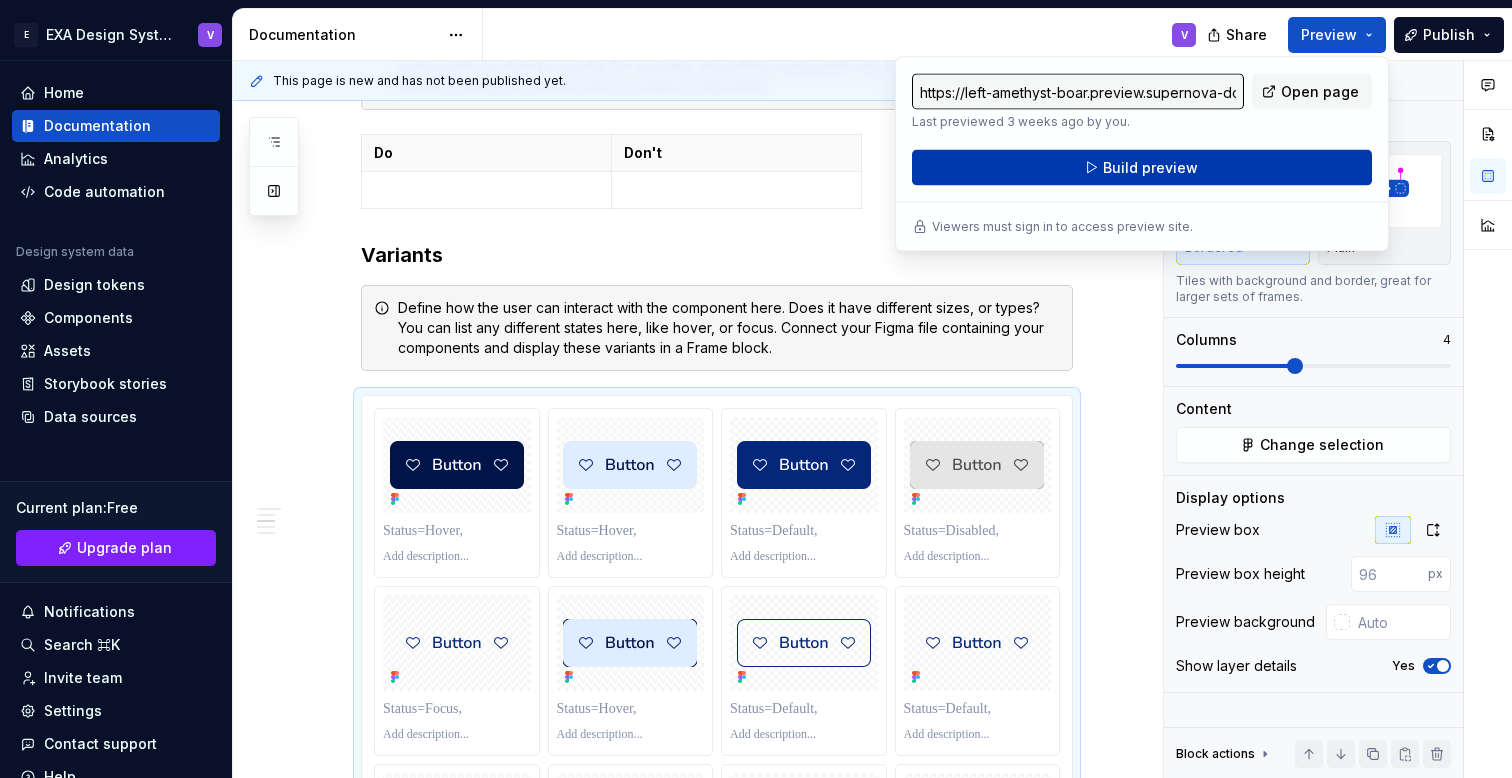click on "Build preview" at bounding box center (1150, 168) 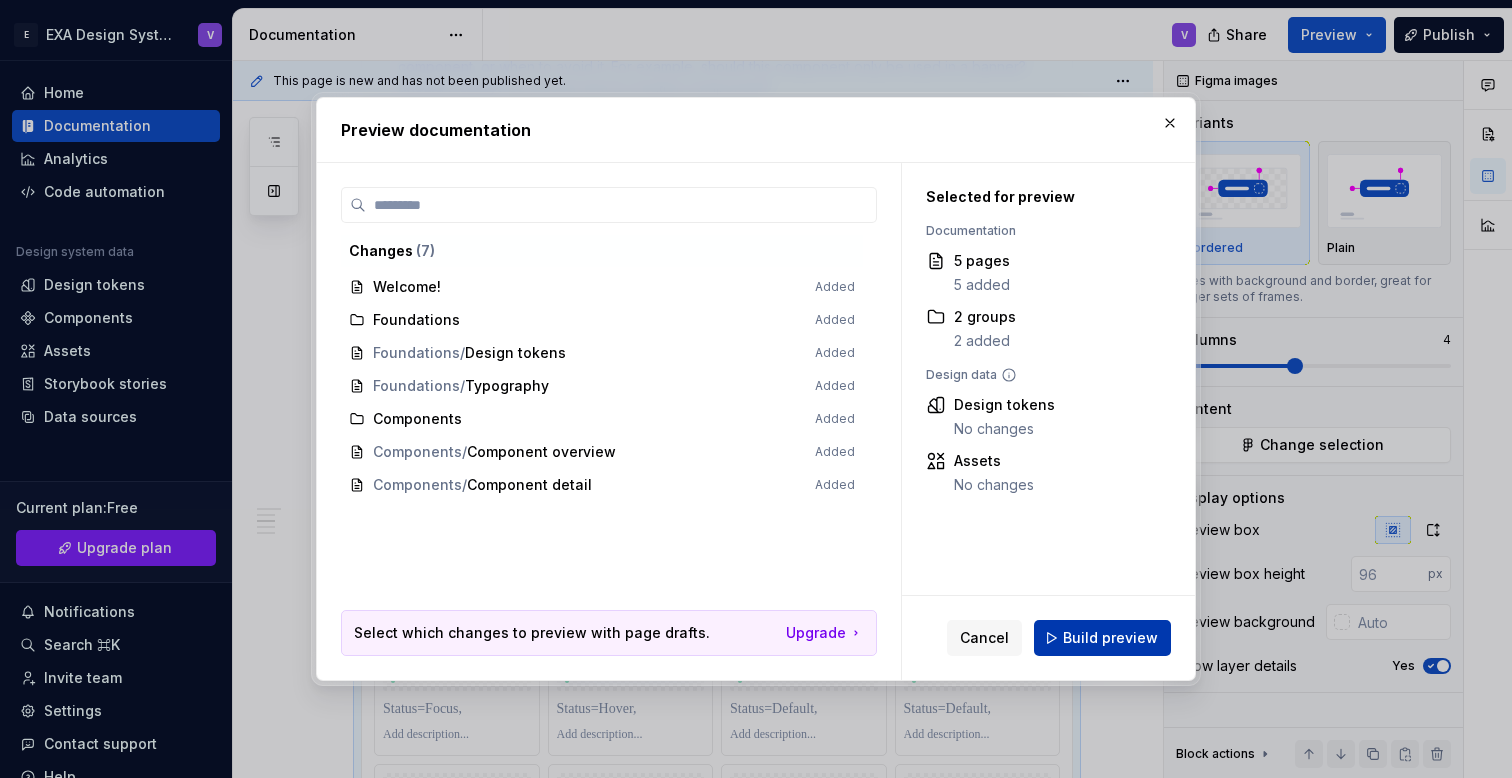 click on "Build preview" at bounding box center (1110, 638) 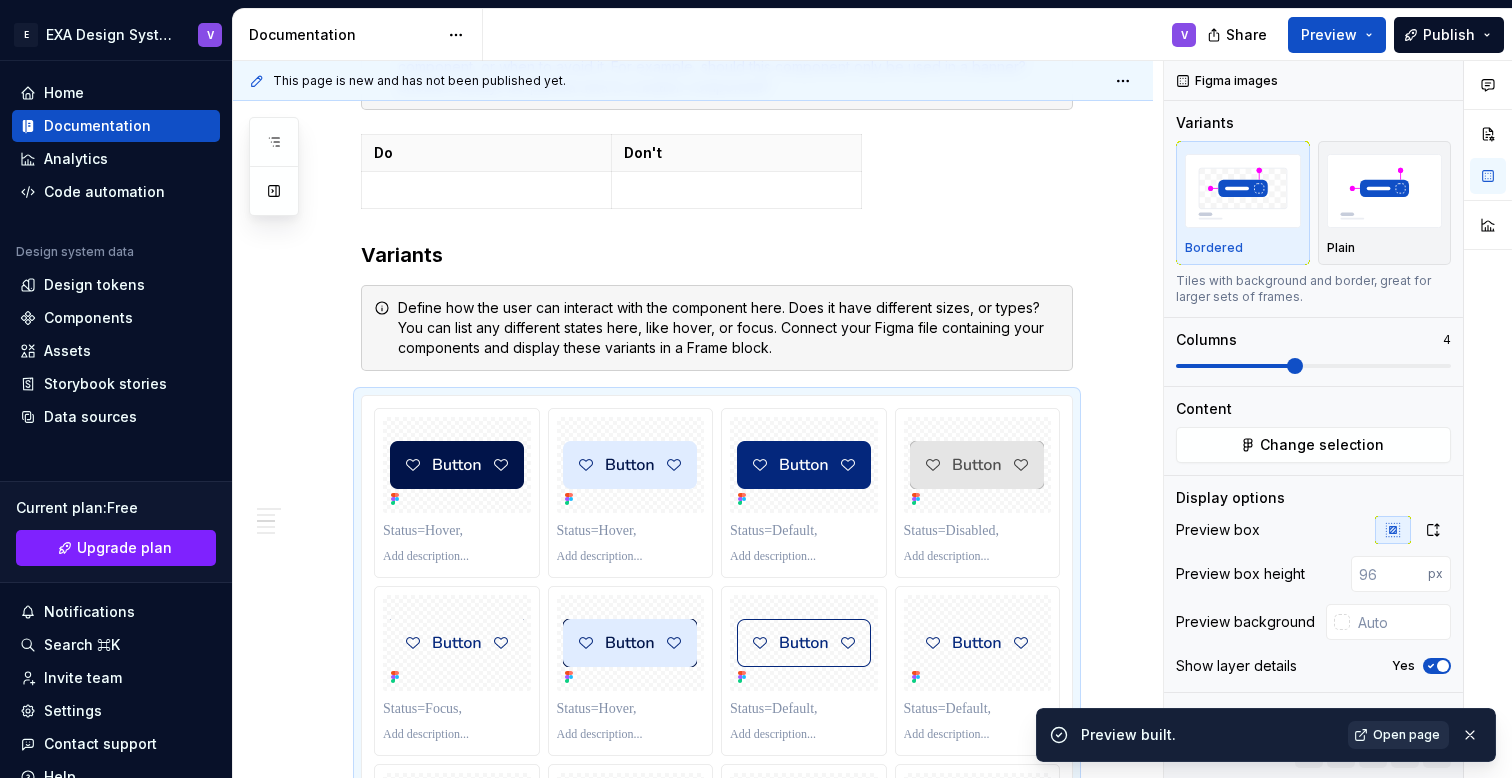 click on "Open page" at bounding box center [1406, 735] 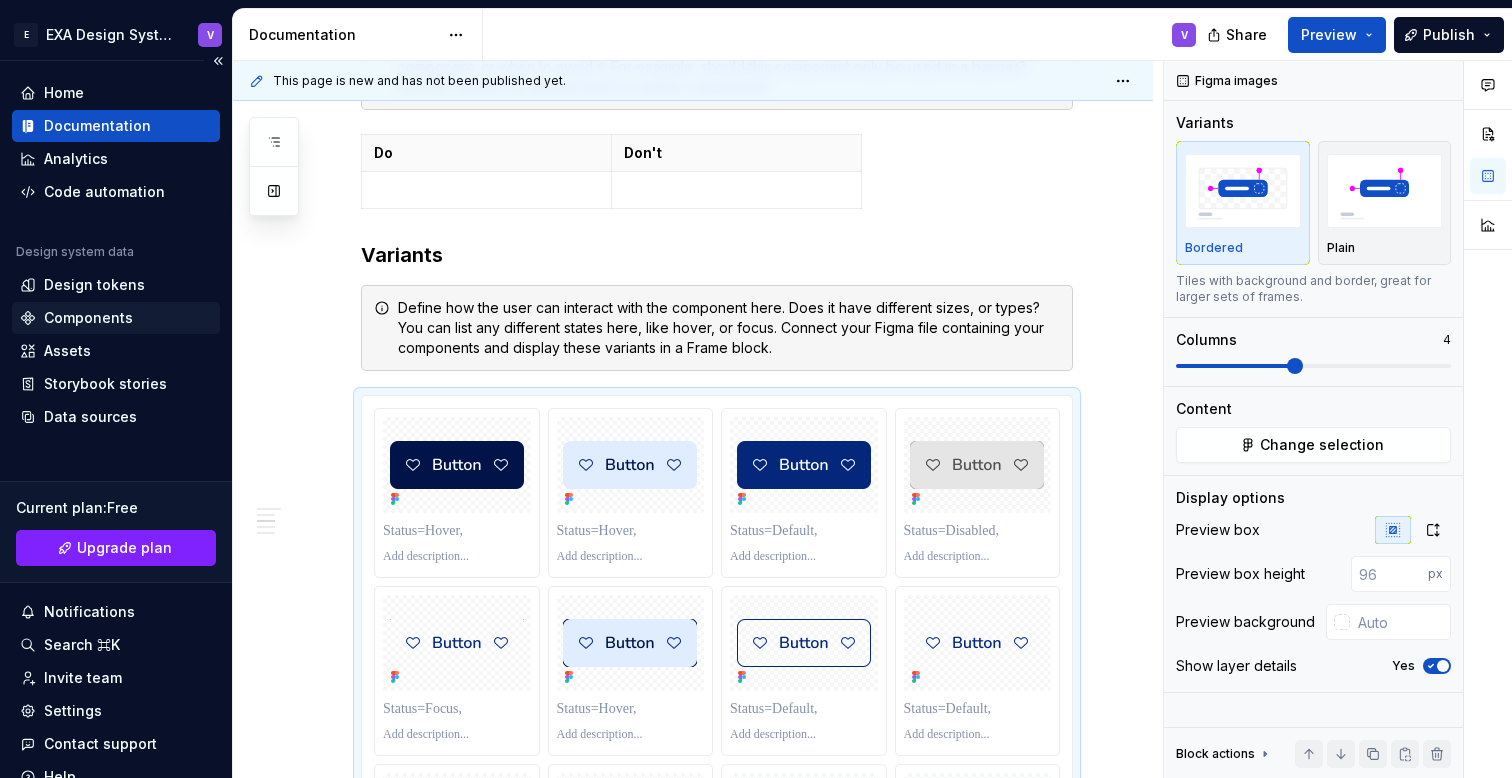 click on "Components" at bounding box center (88, 318) 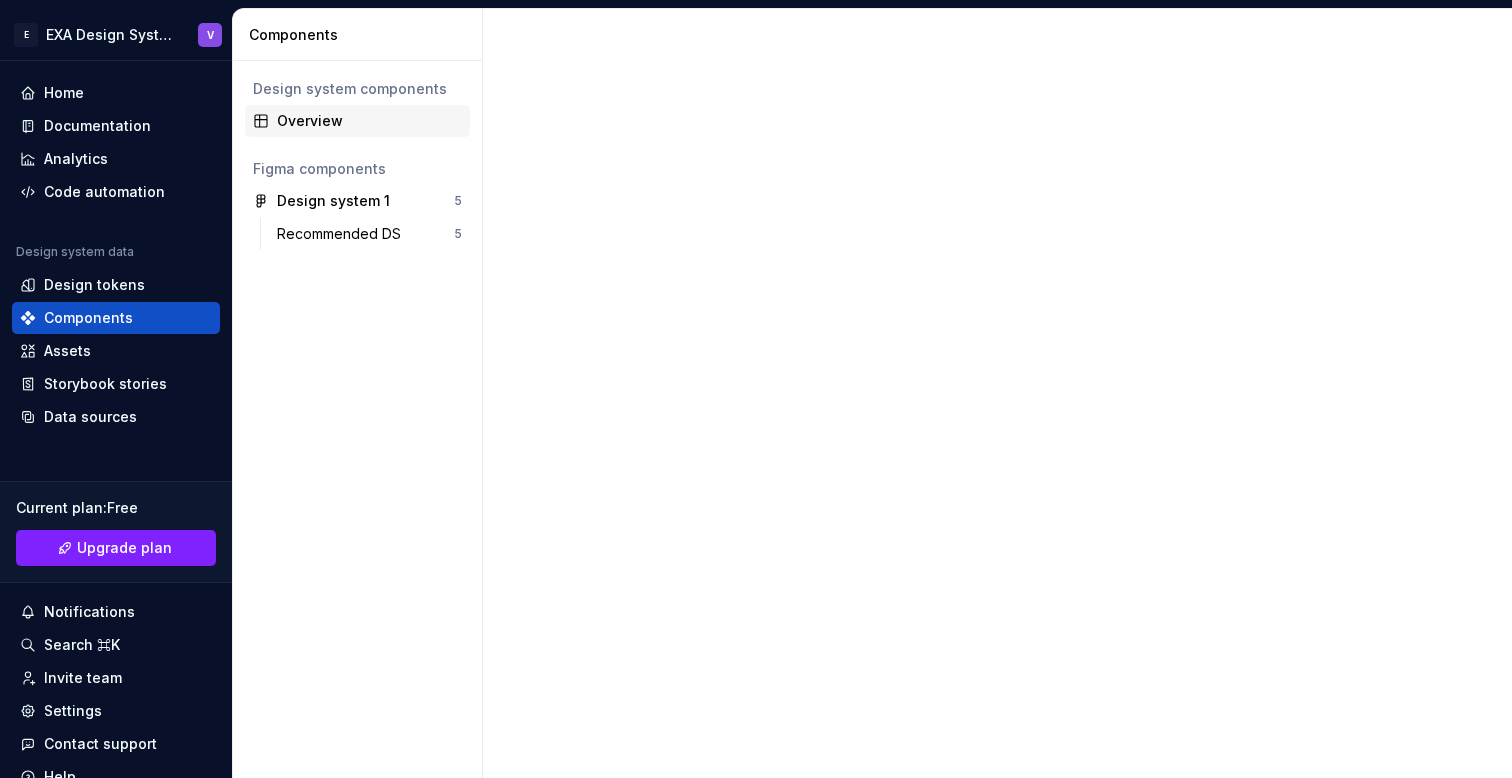 click on "Overview" at bounding box center (369, 121) 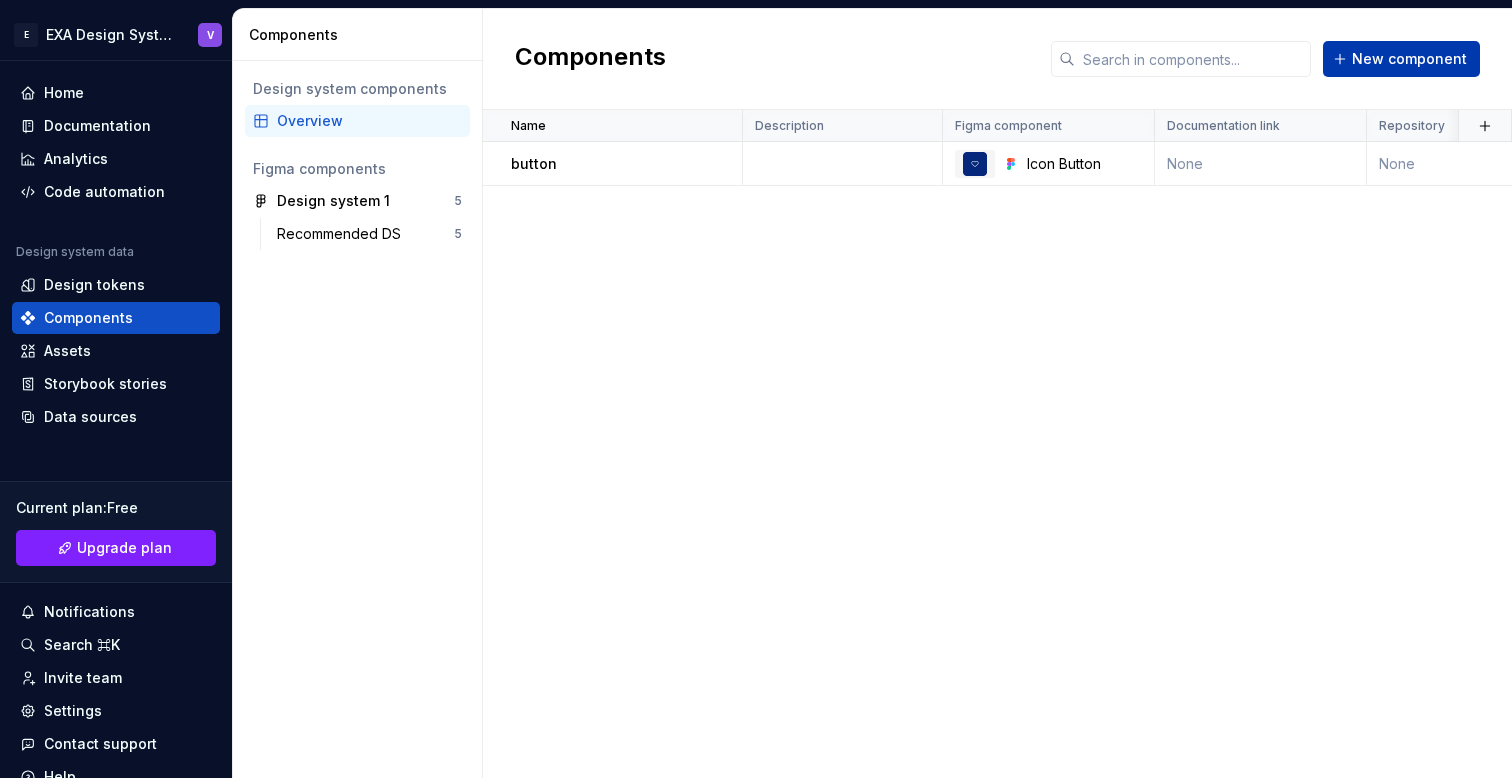 click on "New component" at bounding box center [1409, 59] 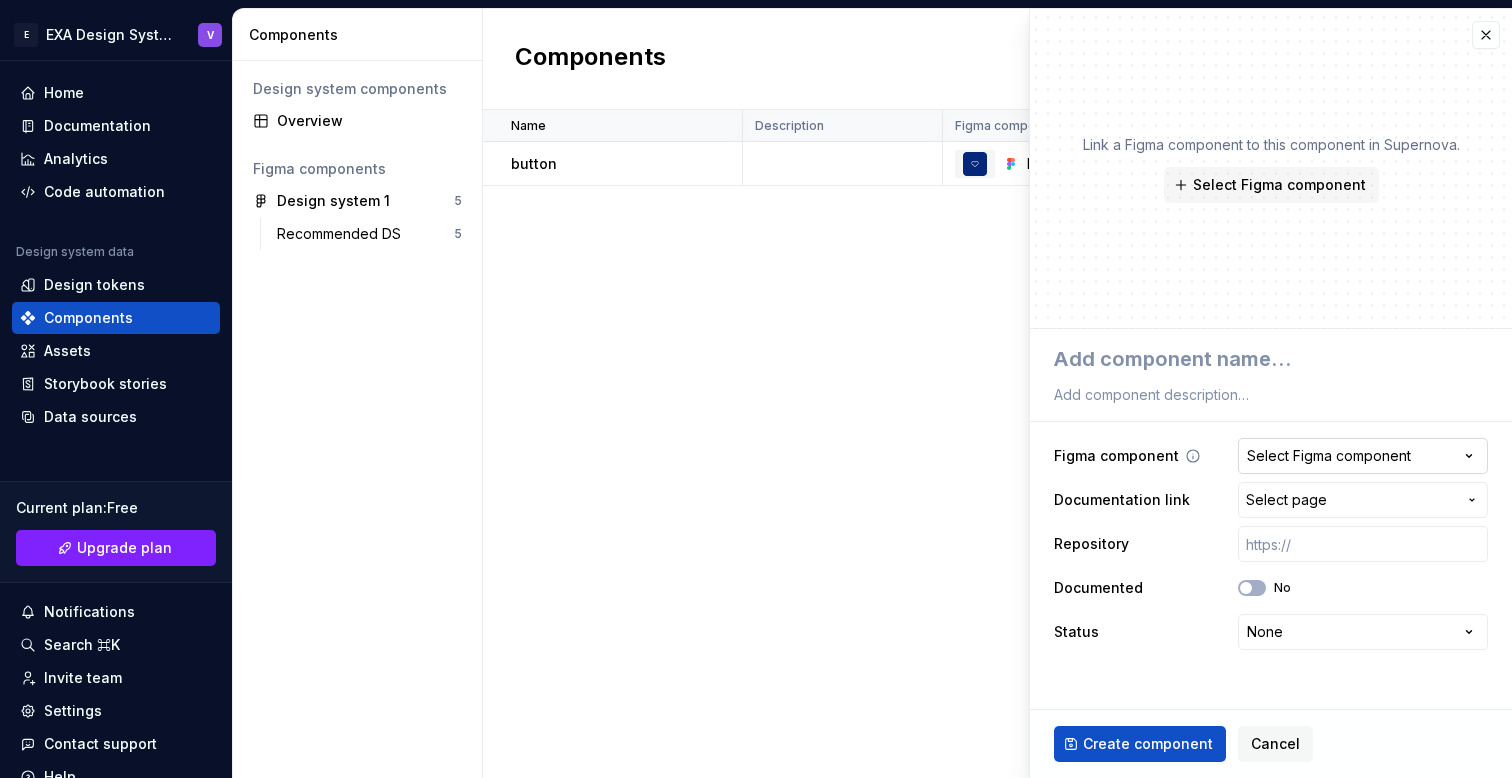 click on "Select Figma component" at bounding box center (1329, 456) 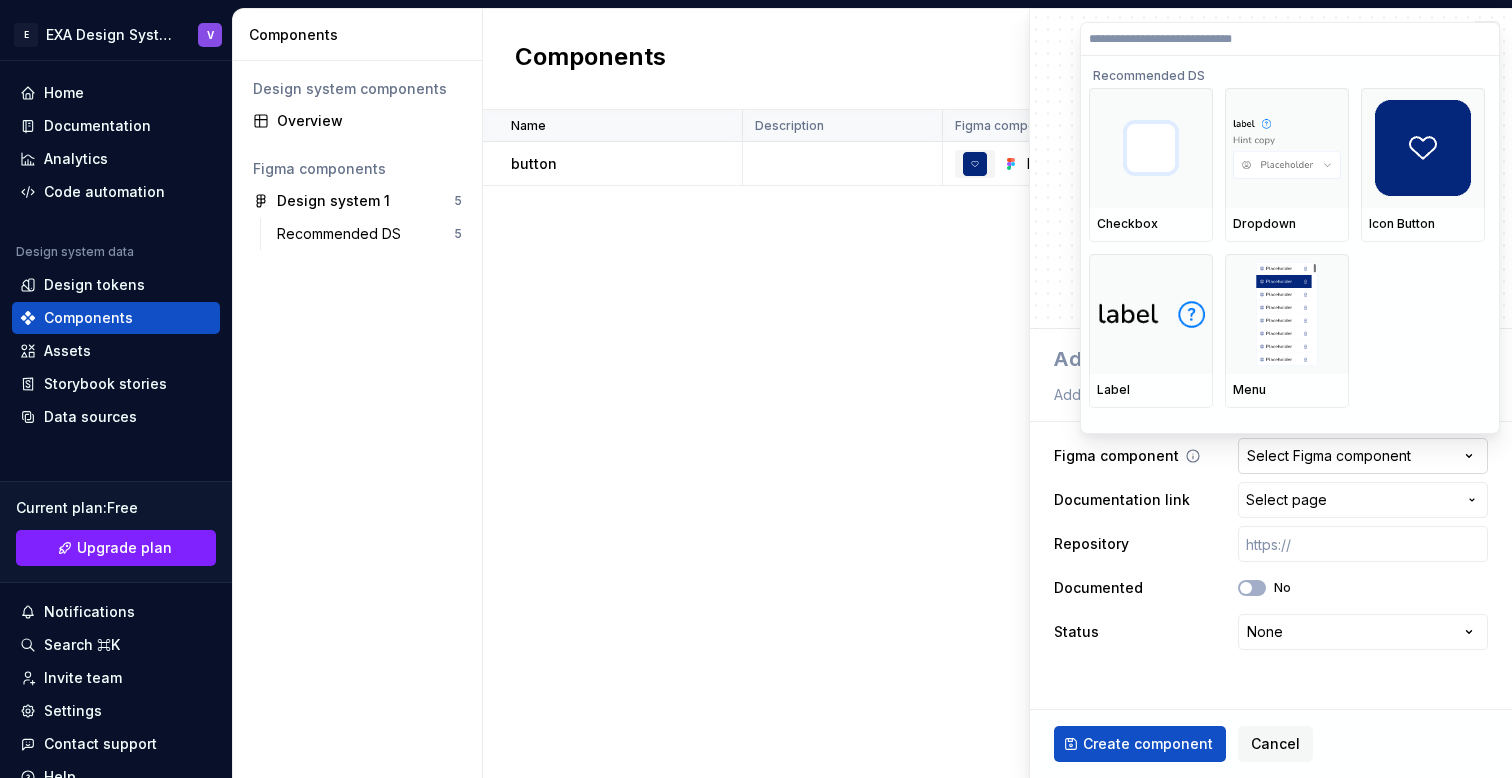 click on "**********" at bounding box center [756, 389] 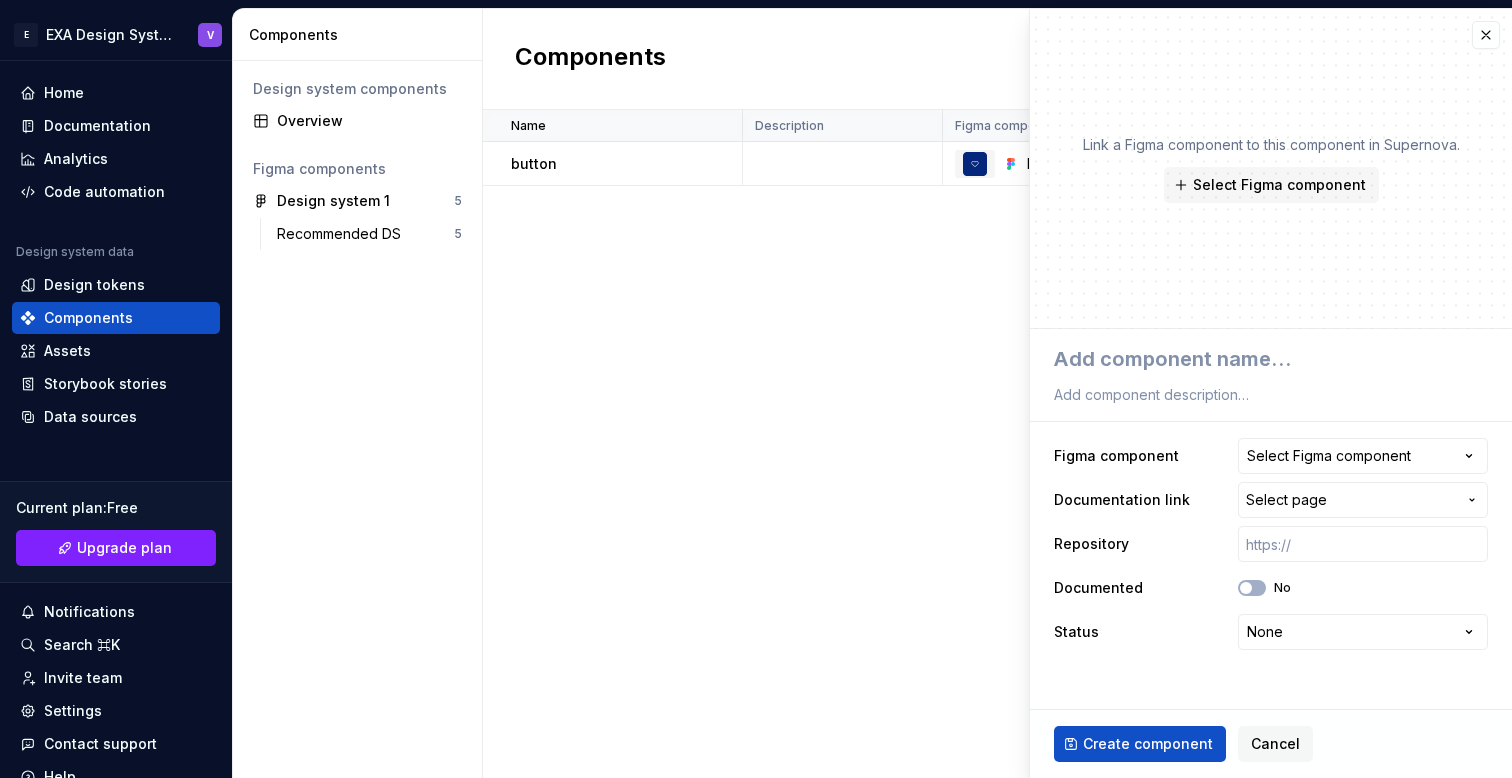 click on "Name Description Figma component Documentation link Repository Documented Status Last updated button Icon Button None None No Healthy about 2 months ago" at bounding box center [997, 444] 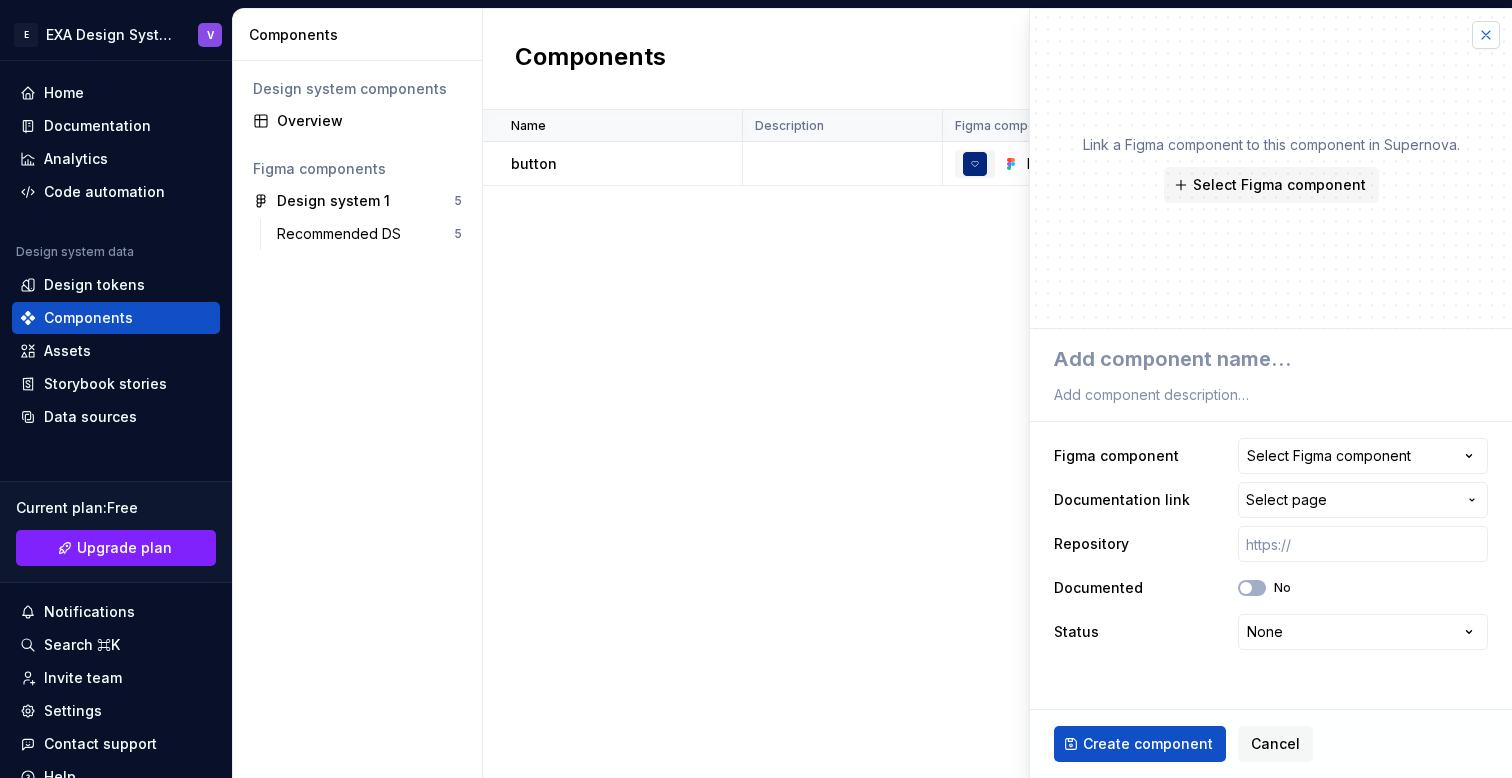click at bounding box center [1486, 35] 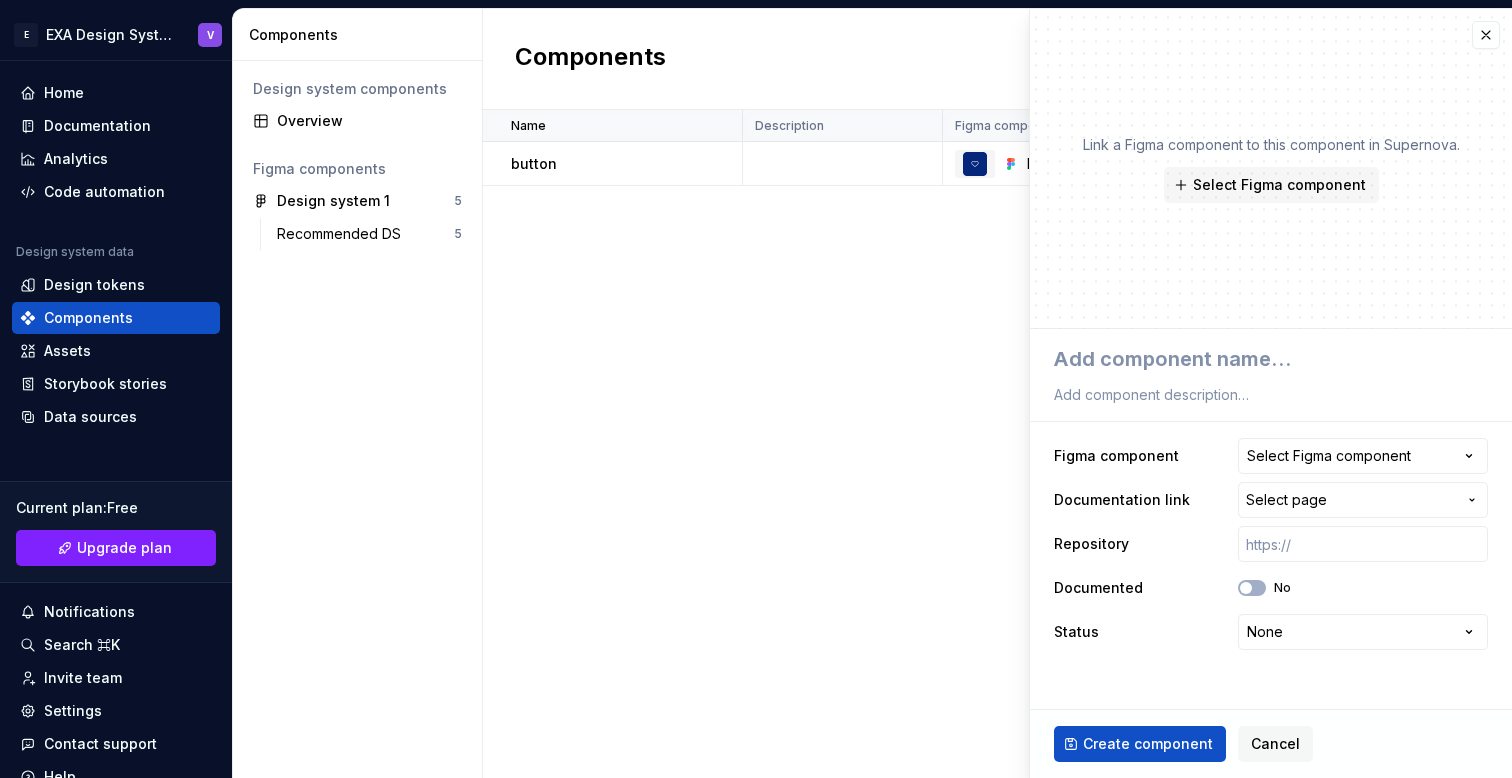 click on "Name Description Figma component Documentation link Repository Documented Status Last updated button Icon Button None None No Healthy about 2 months ago" at bounding box center (997, 444) 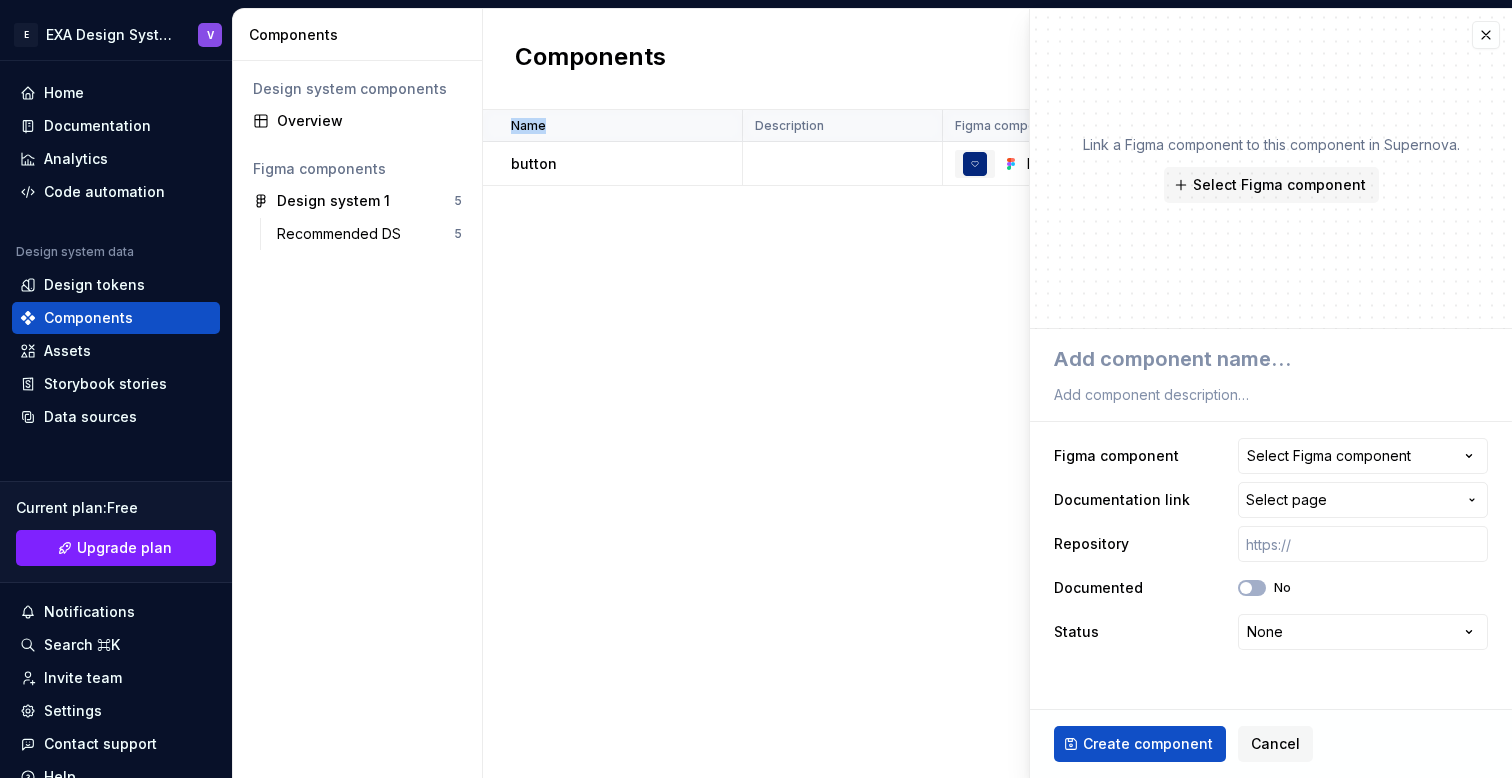 click on "Name Description Figma component Documentation link Repository Documented Status Last updated button Icon Button None None No Healthy about 2 months ago" at bounding box center (997, 444) 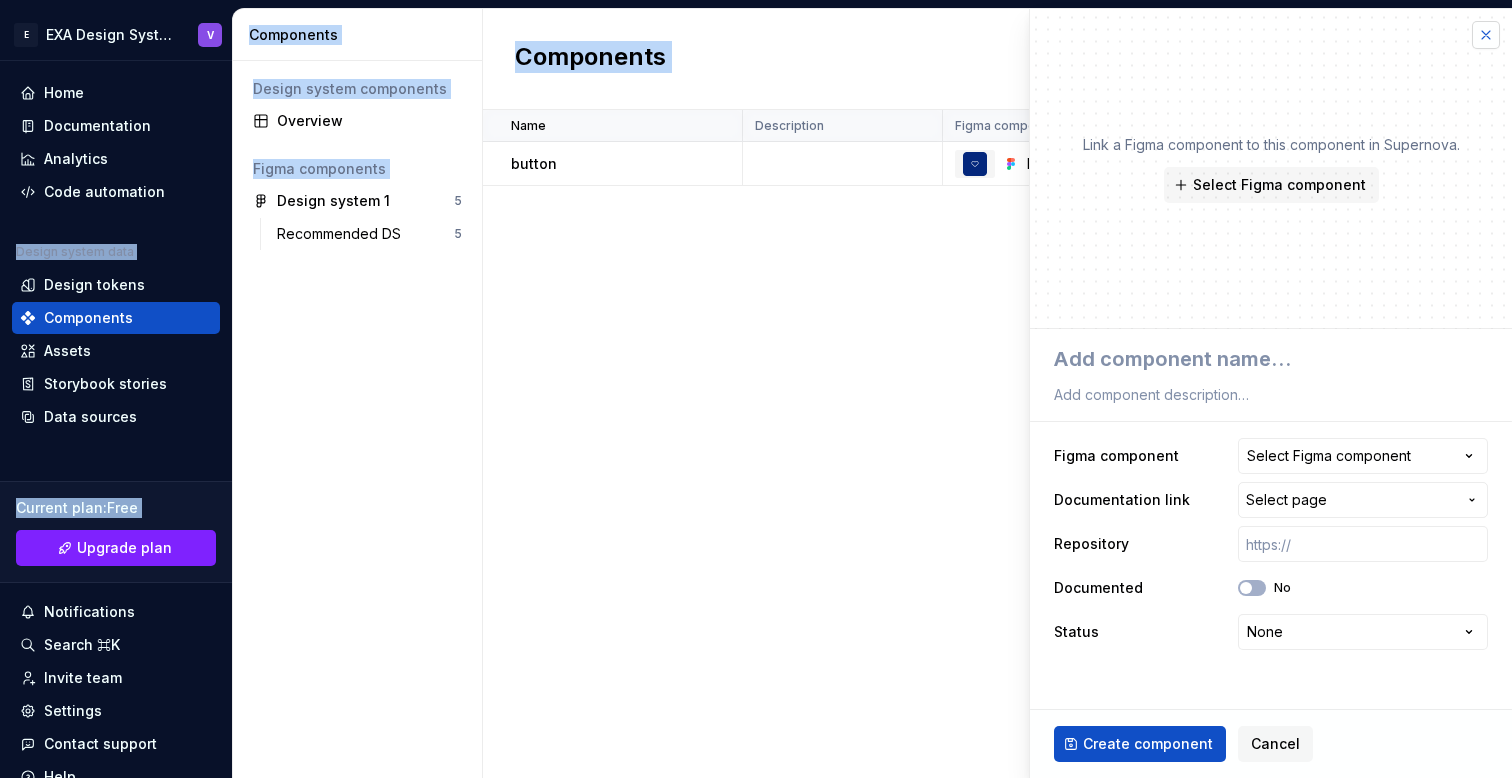 click at bounding box center [1486, 35] 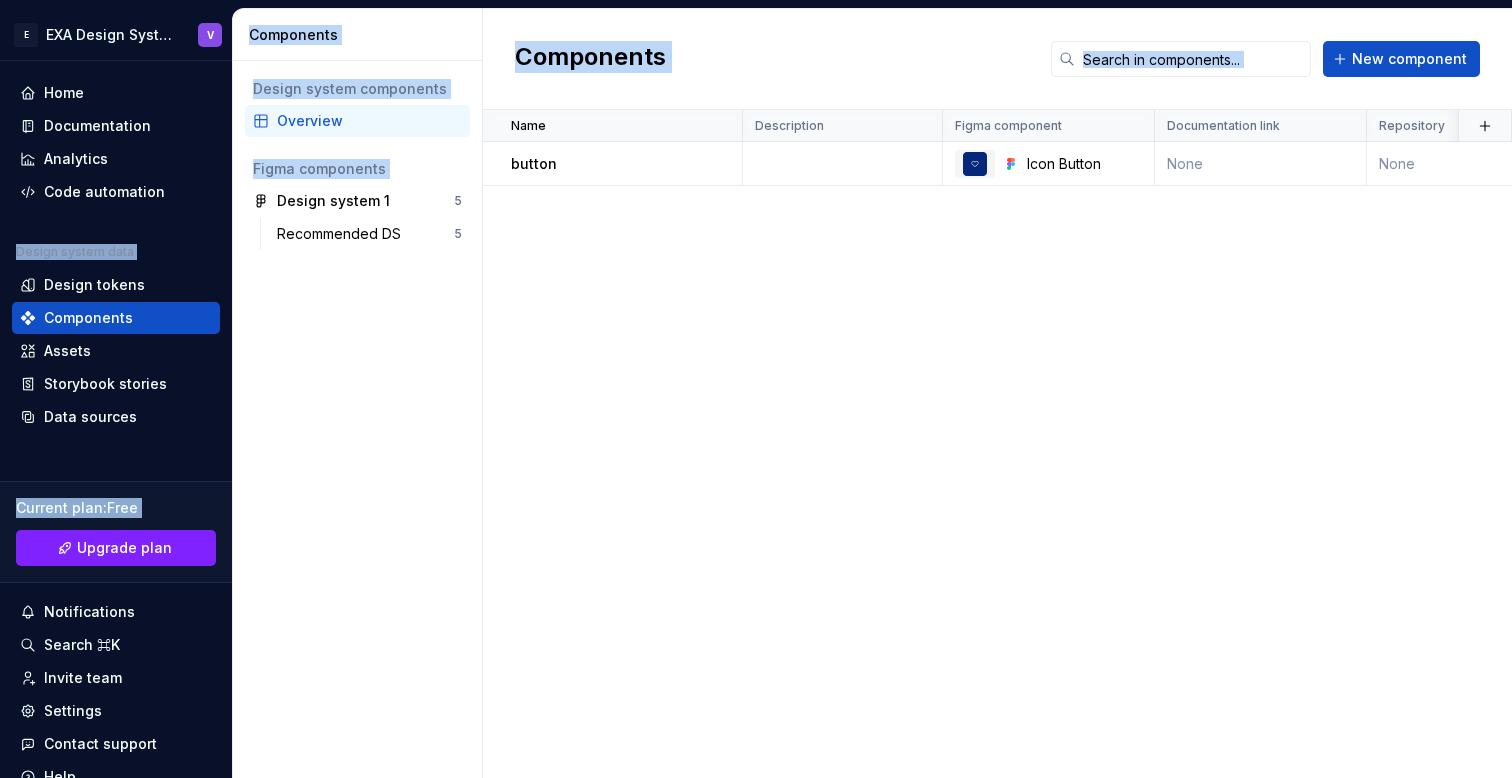 click on "Name Description Figma component Documentation link Repository Documented Status Last updated button Icon Button None None No Healthy about 2 months ago" at bounding box center [997, 444] 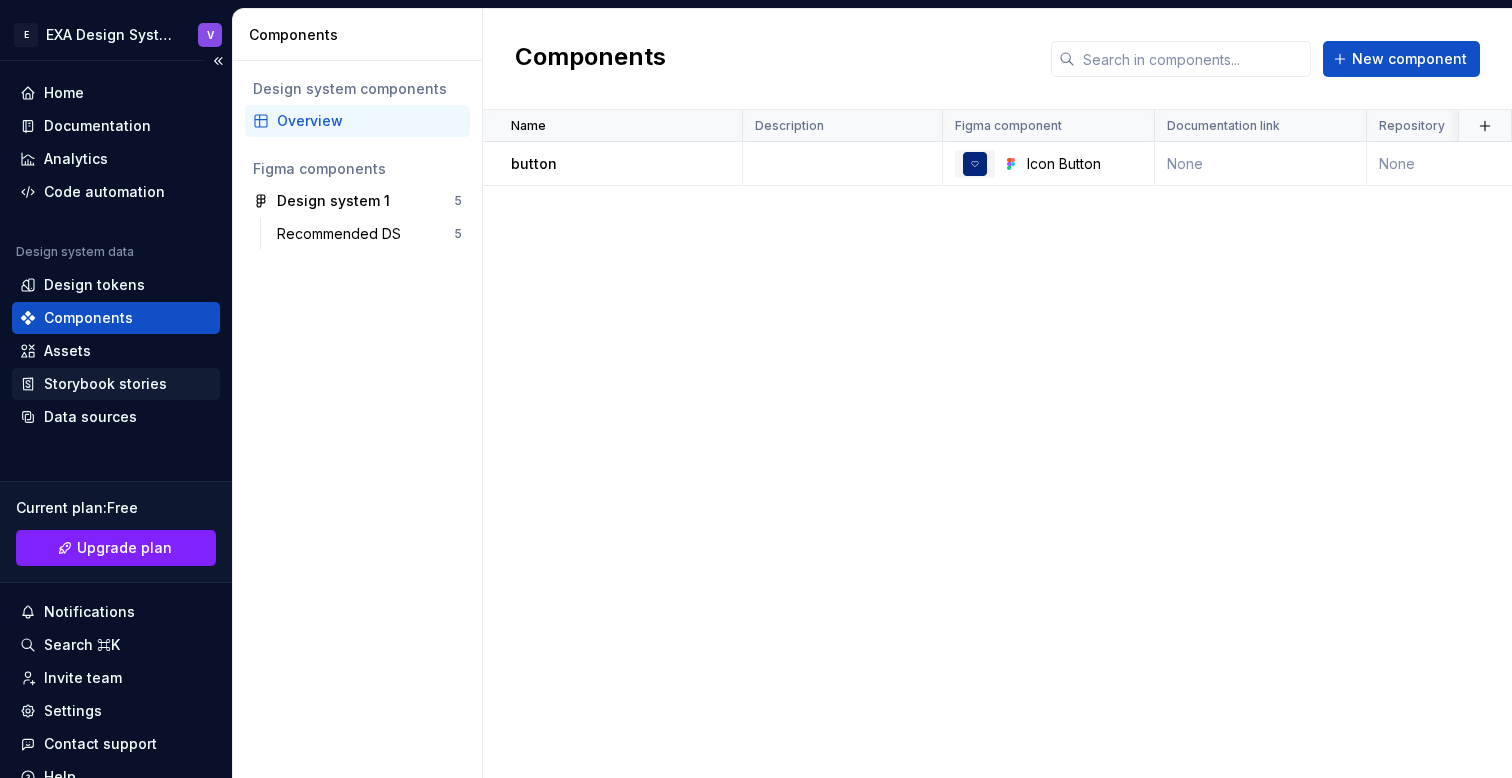 click on "Storybook stories" at bounding box center [105, 384] 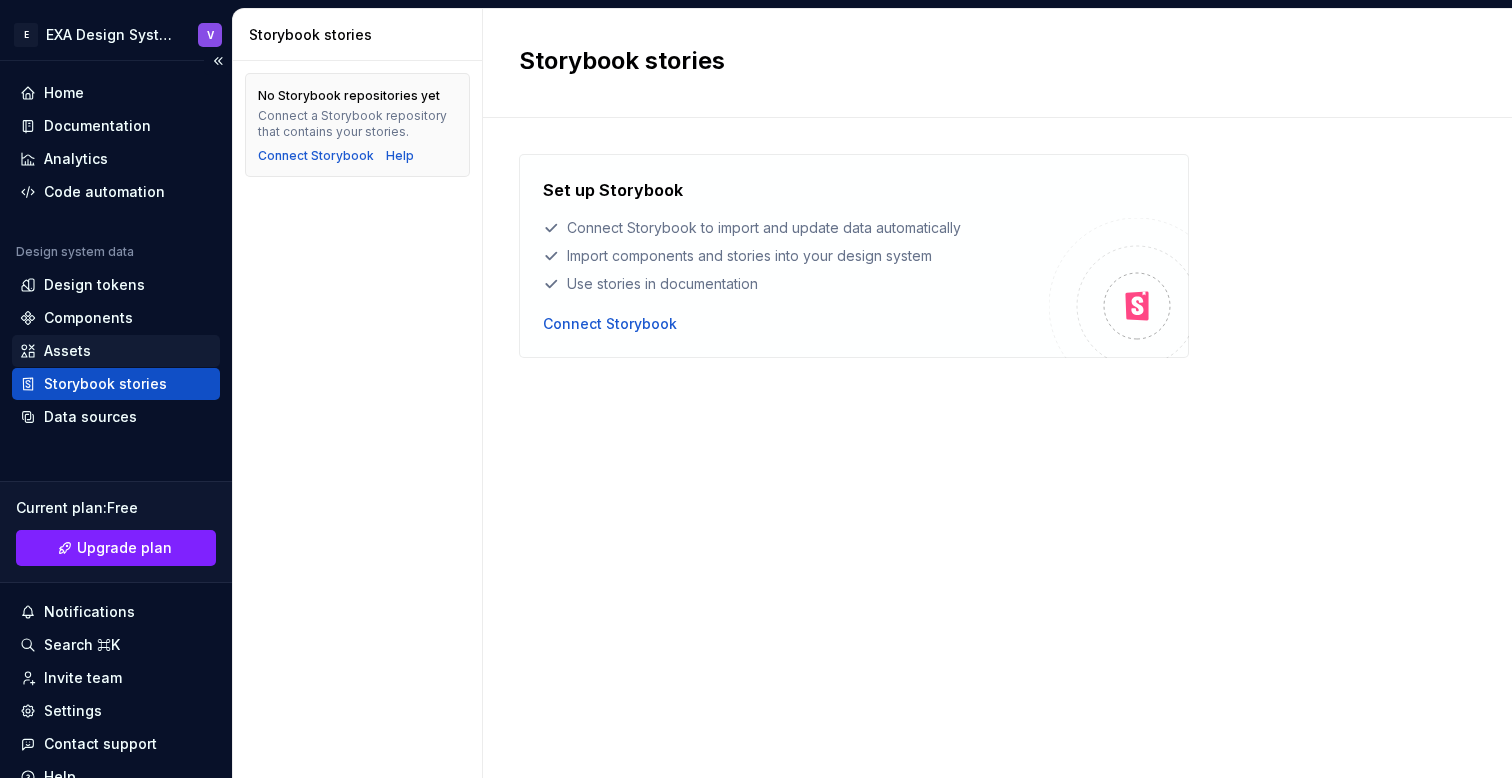 click on "Assets" at bounding box center [116, 351] 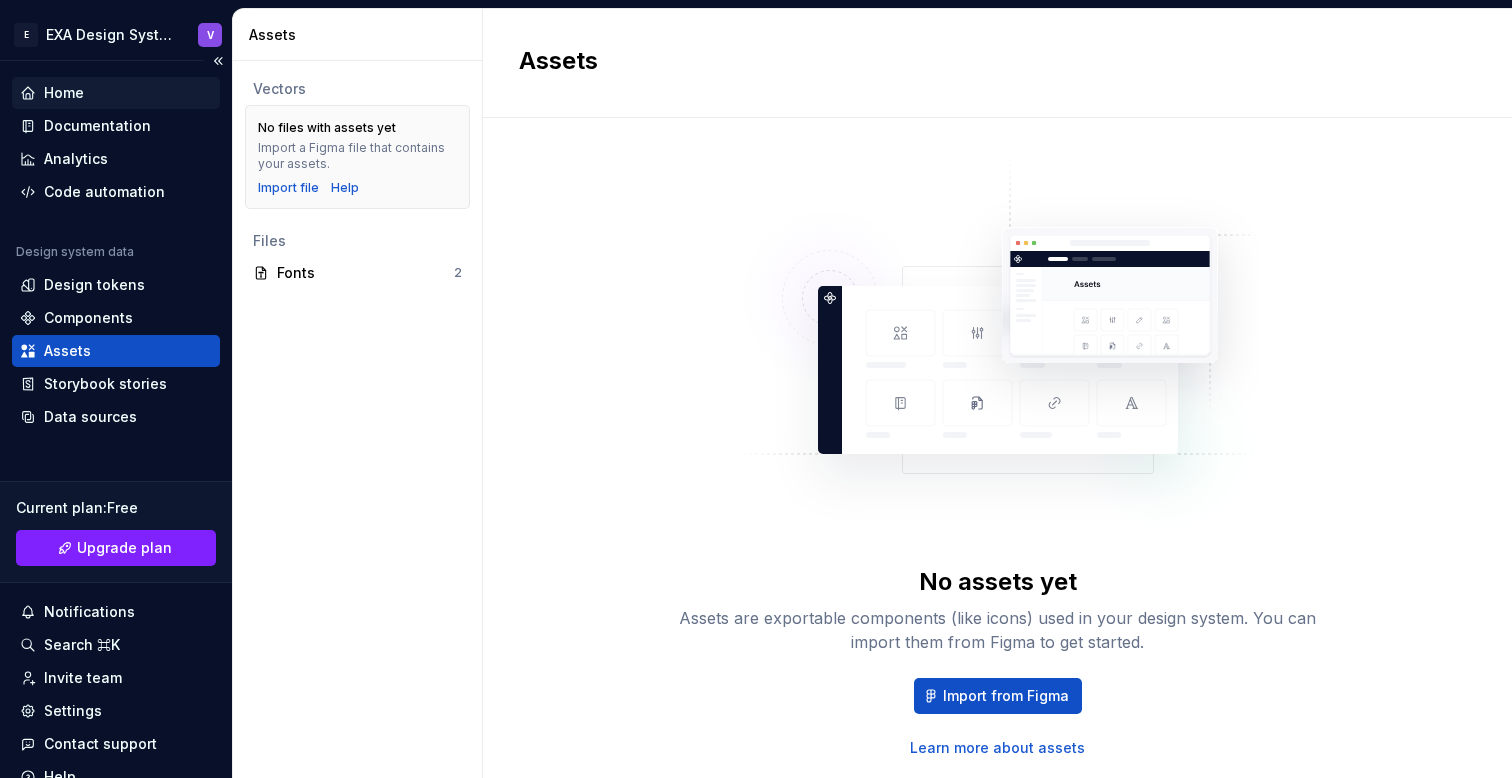 click on "Home" at bounding box center [116, 93] 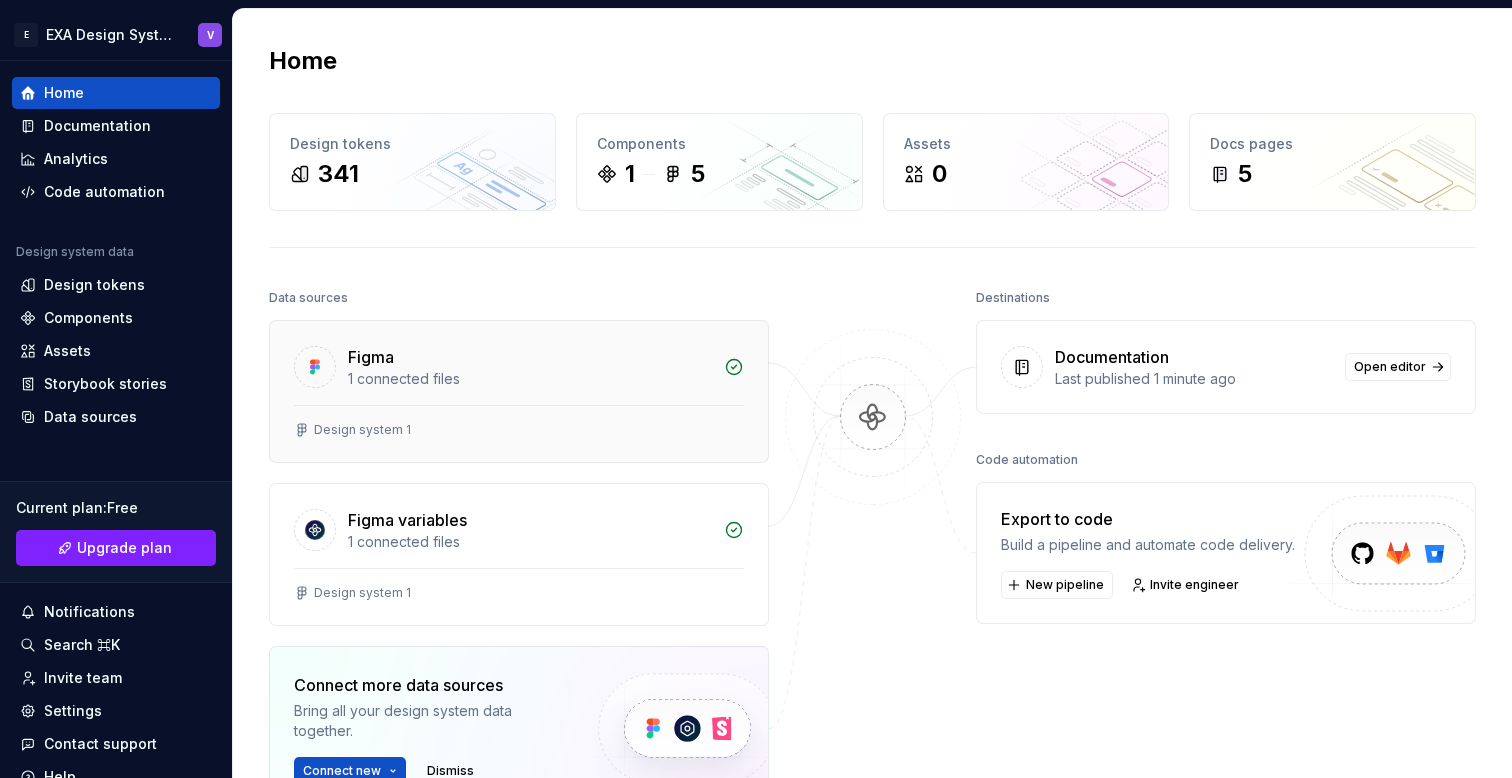 click on "Design system 1" at bounding box center [519, 433] 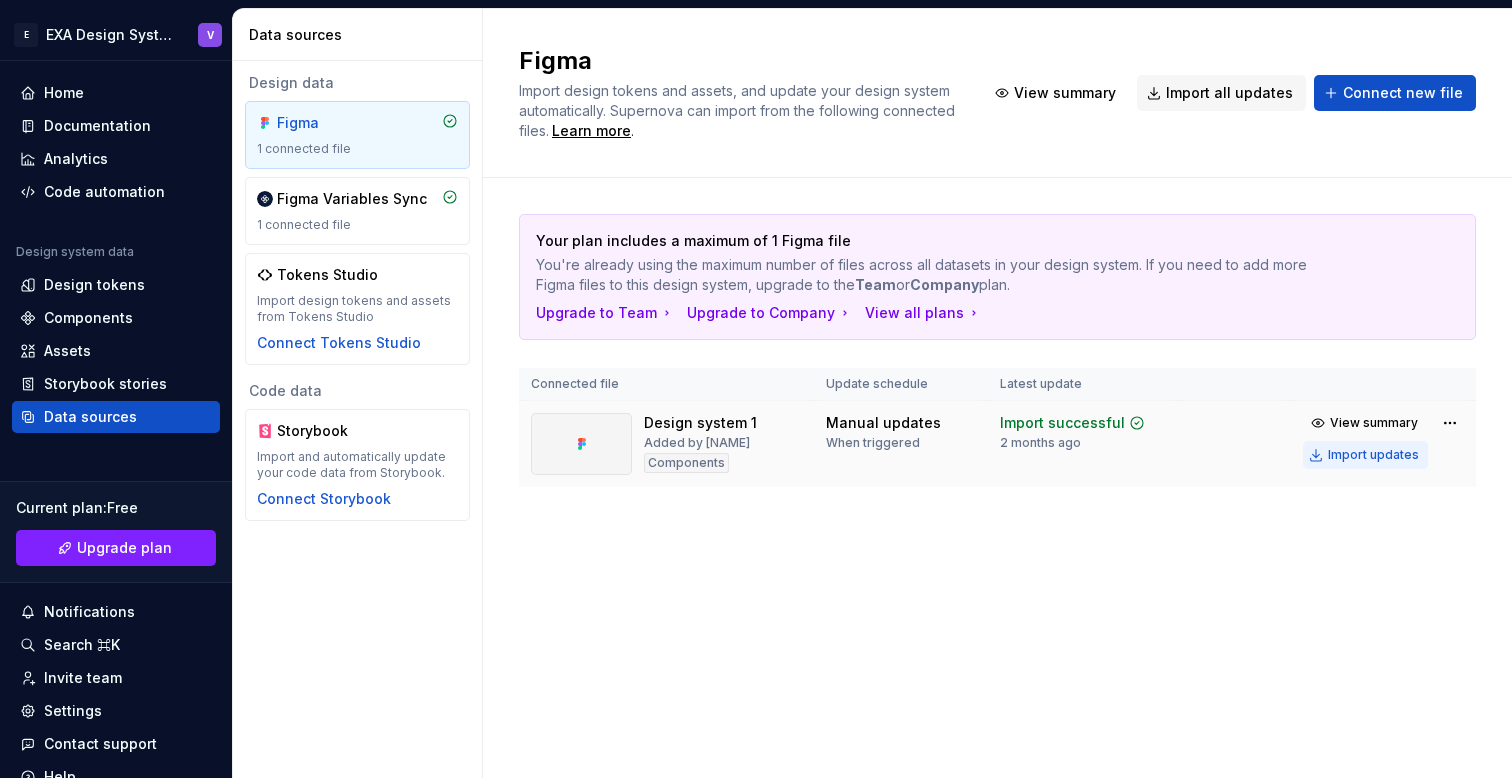 click on "Import updates" at bounding box center (1373, 455) 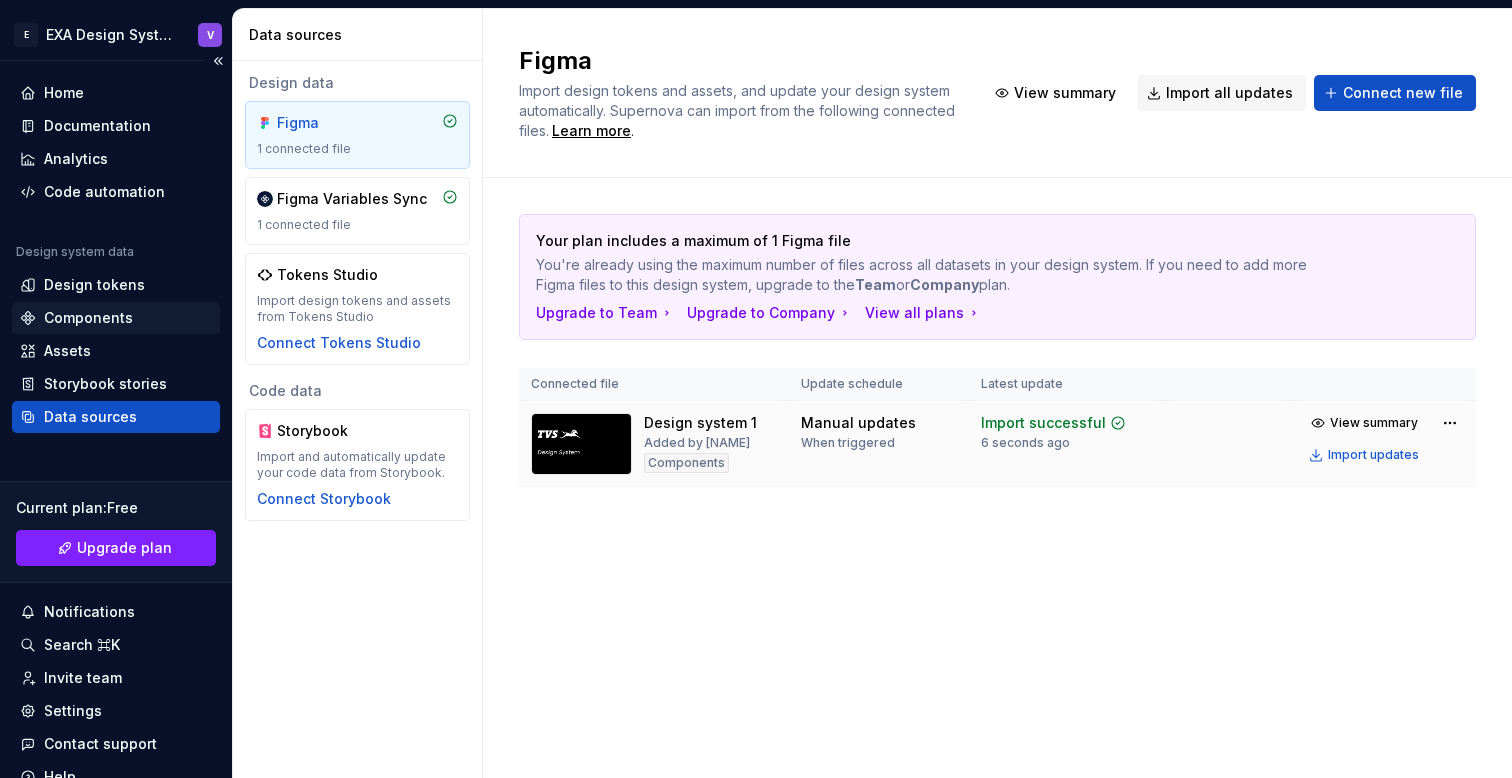 click on "Components" at bounding box center (116, 318) 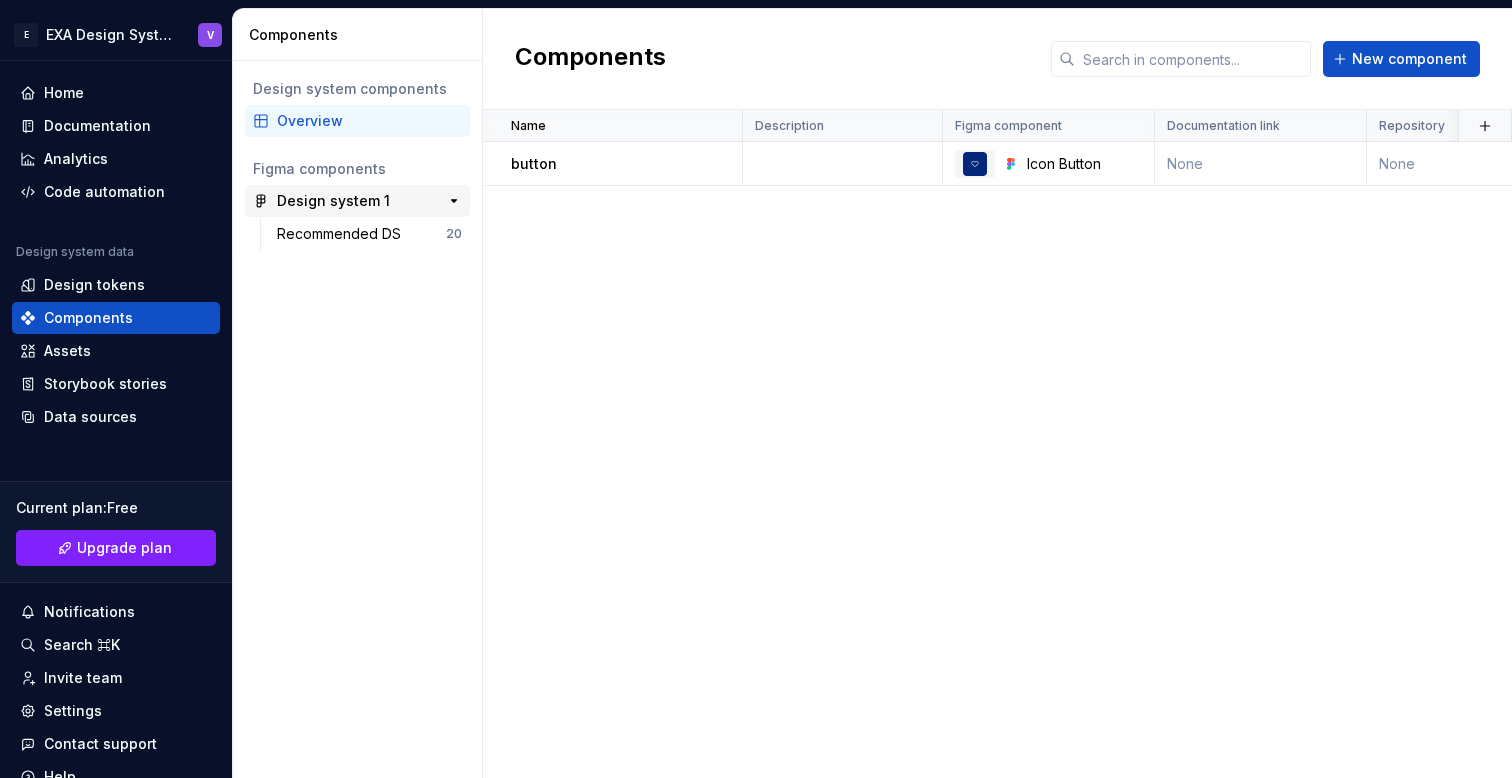 click on "Design system 1" at bounding box center (333, 201) 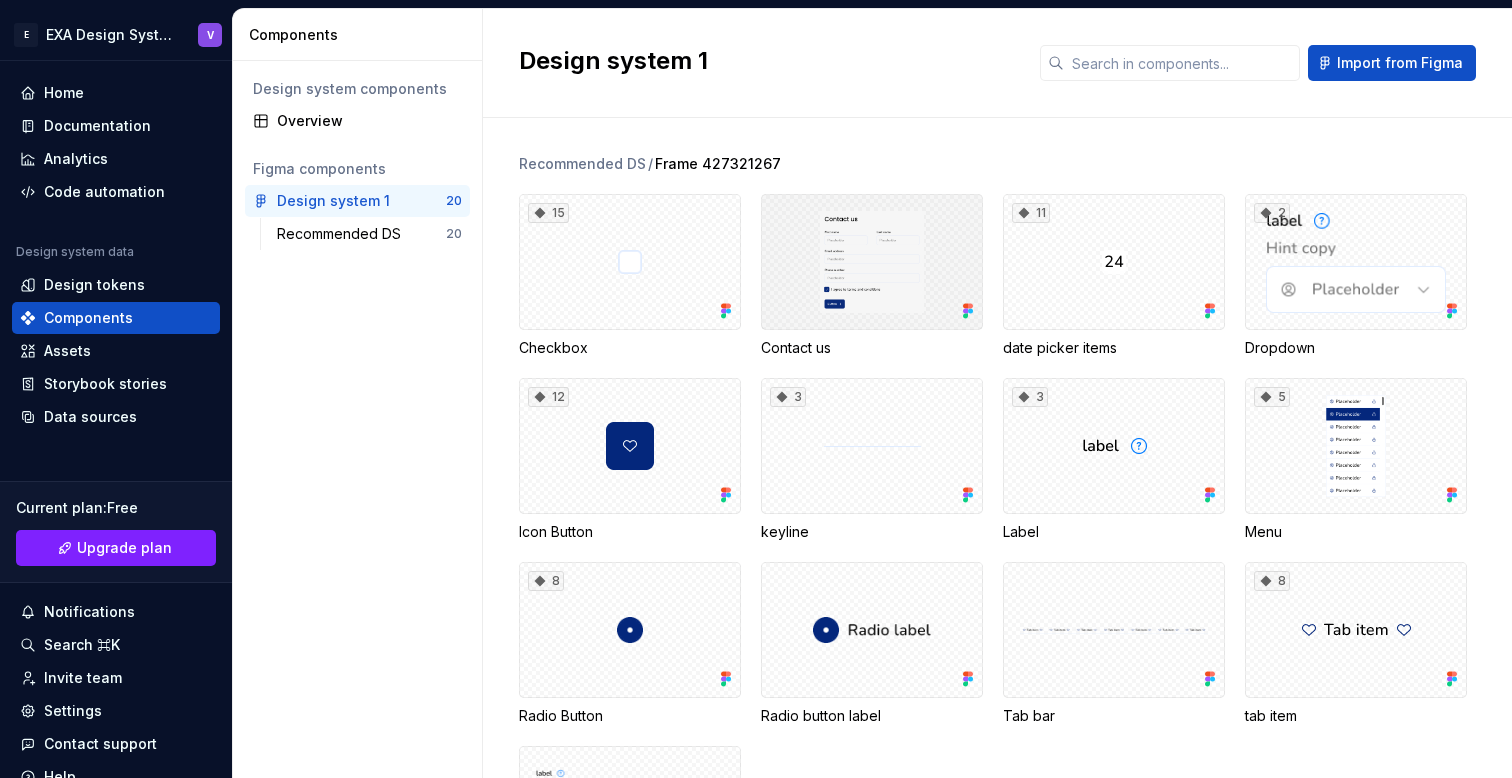 click at bounding box center [872, 262] 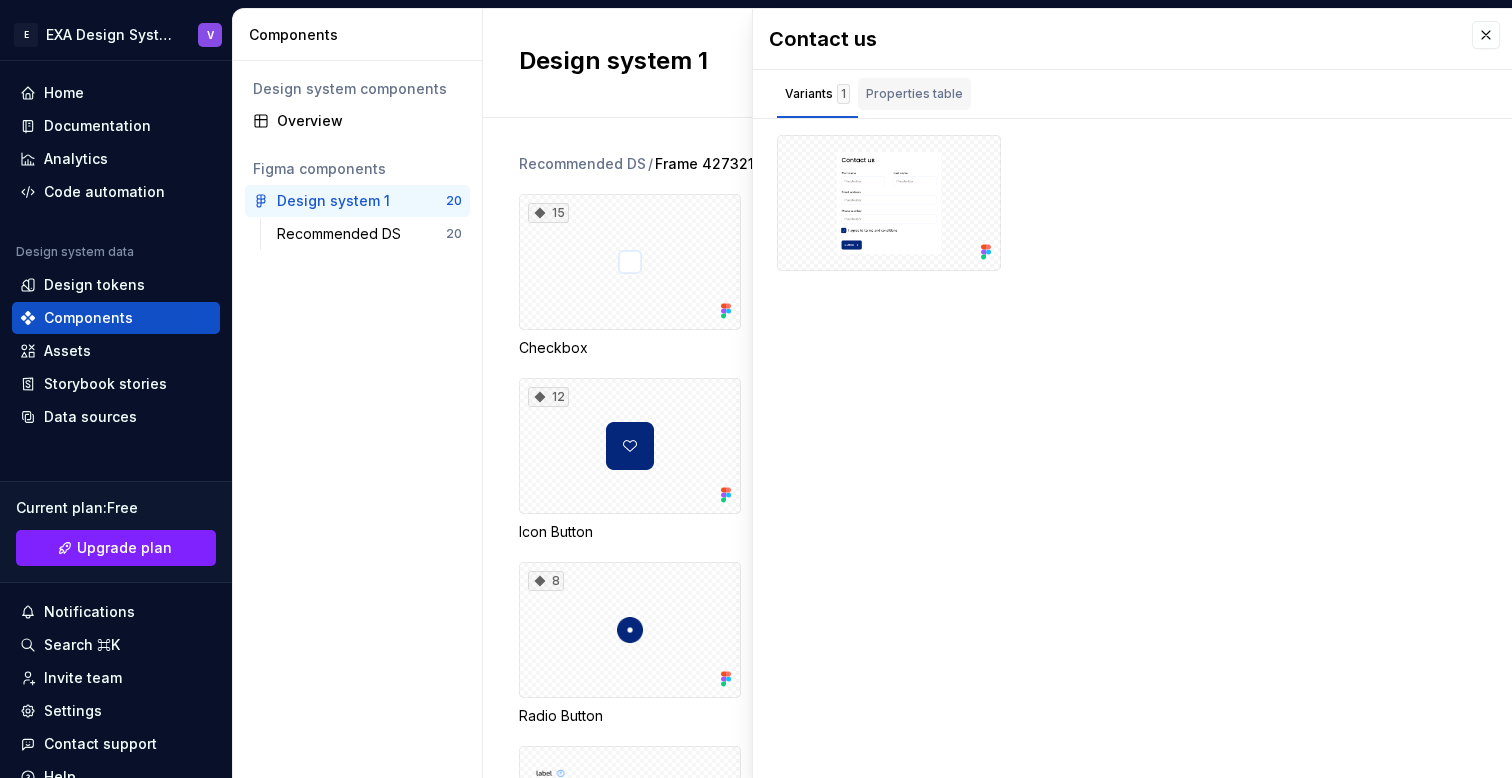 click on "Properties table" at bounding box center (914, 94) 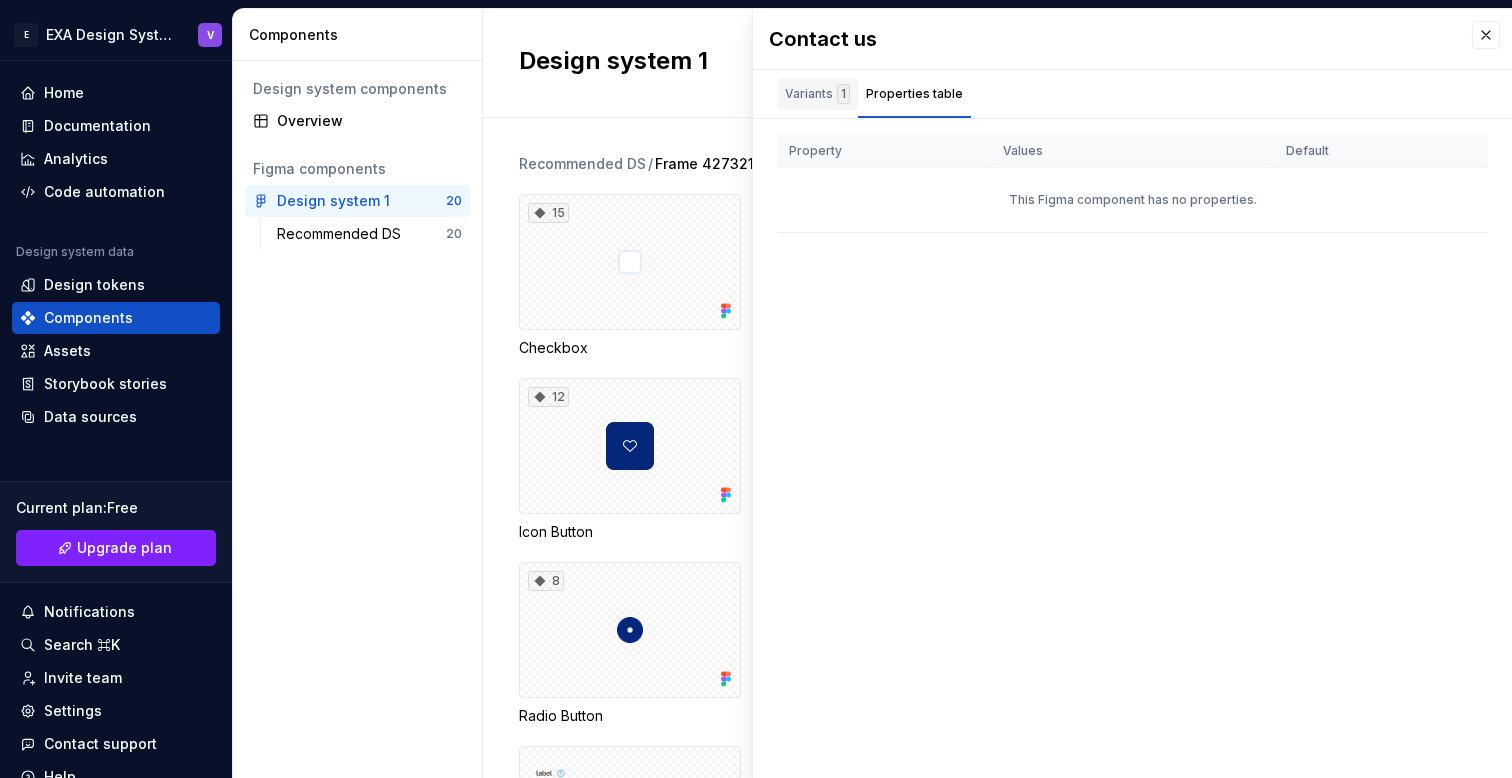 click on "Variants 1" at bounding box center (817, 94) 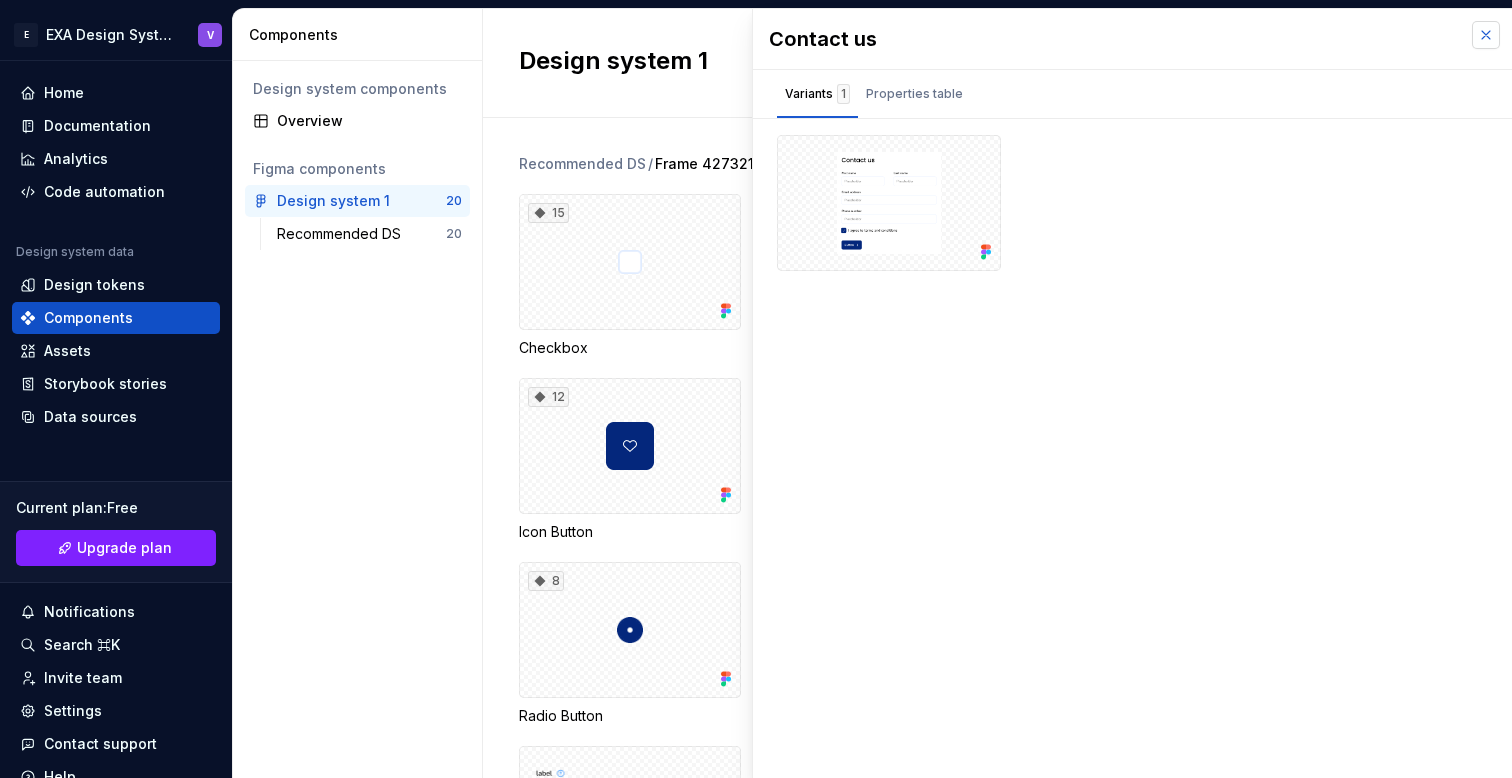 click at bounding box center (1486, 35) 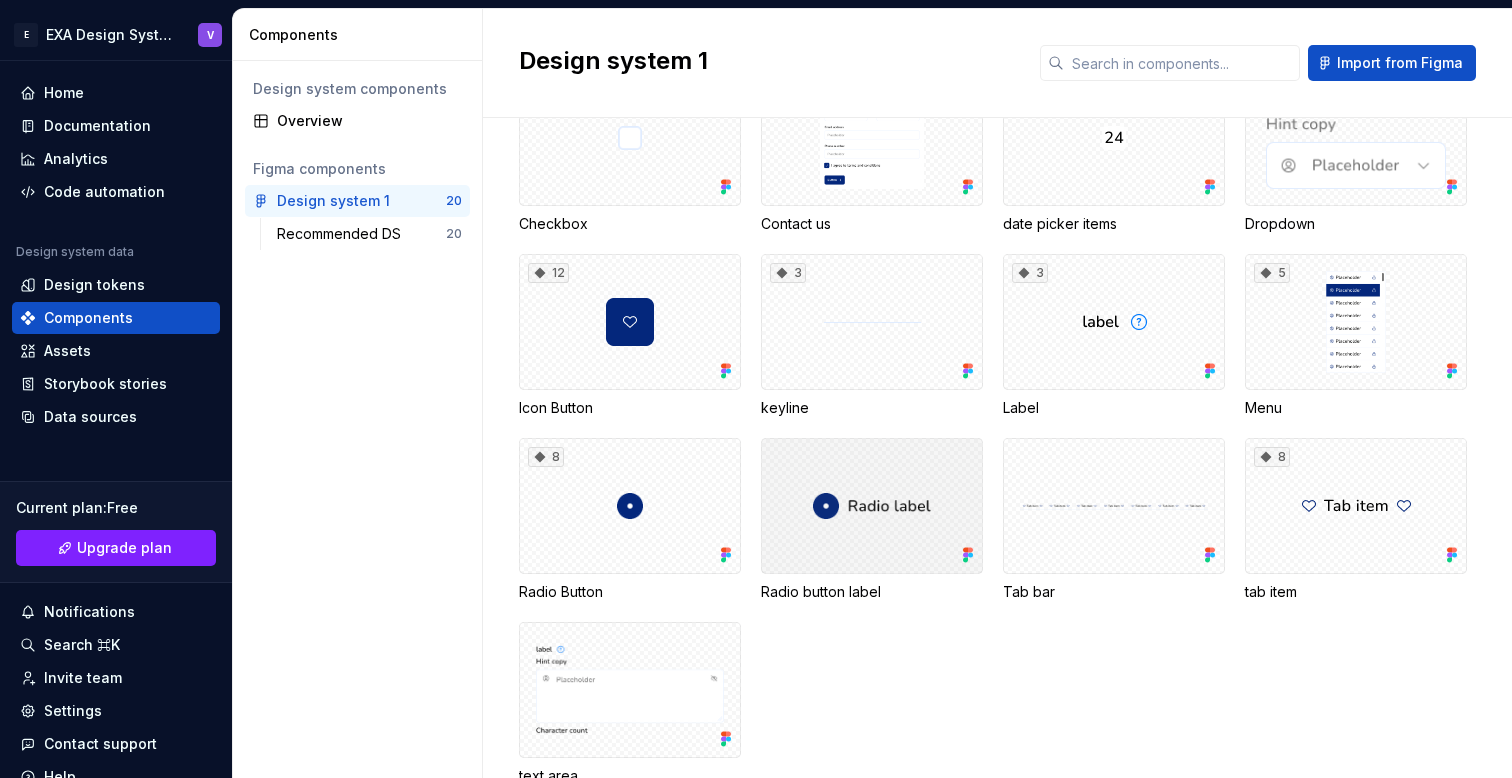 scroll, scrollTop: 127, scrollLeft: 0, axis: vertical 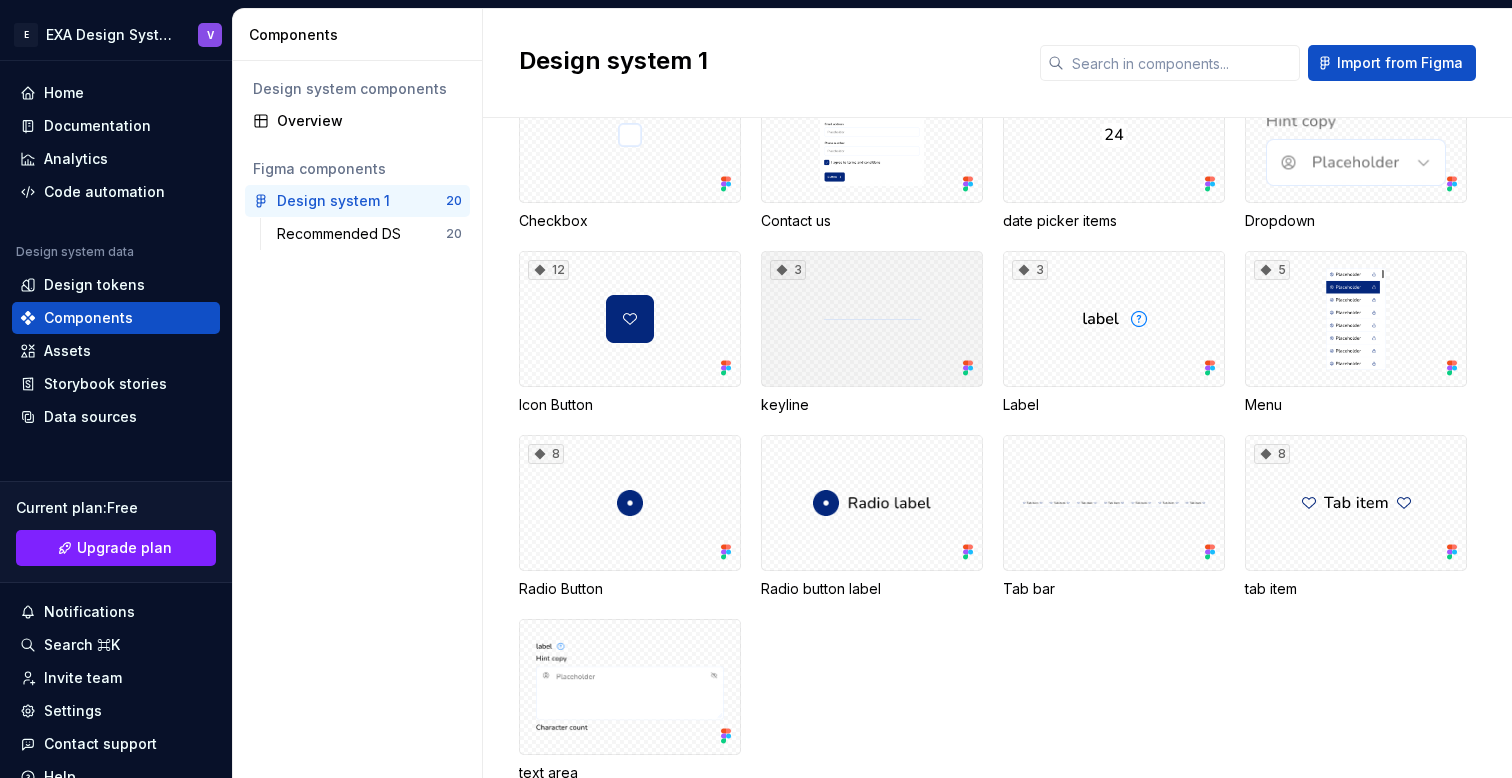 click on "3" at bounding box center [872, 319] 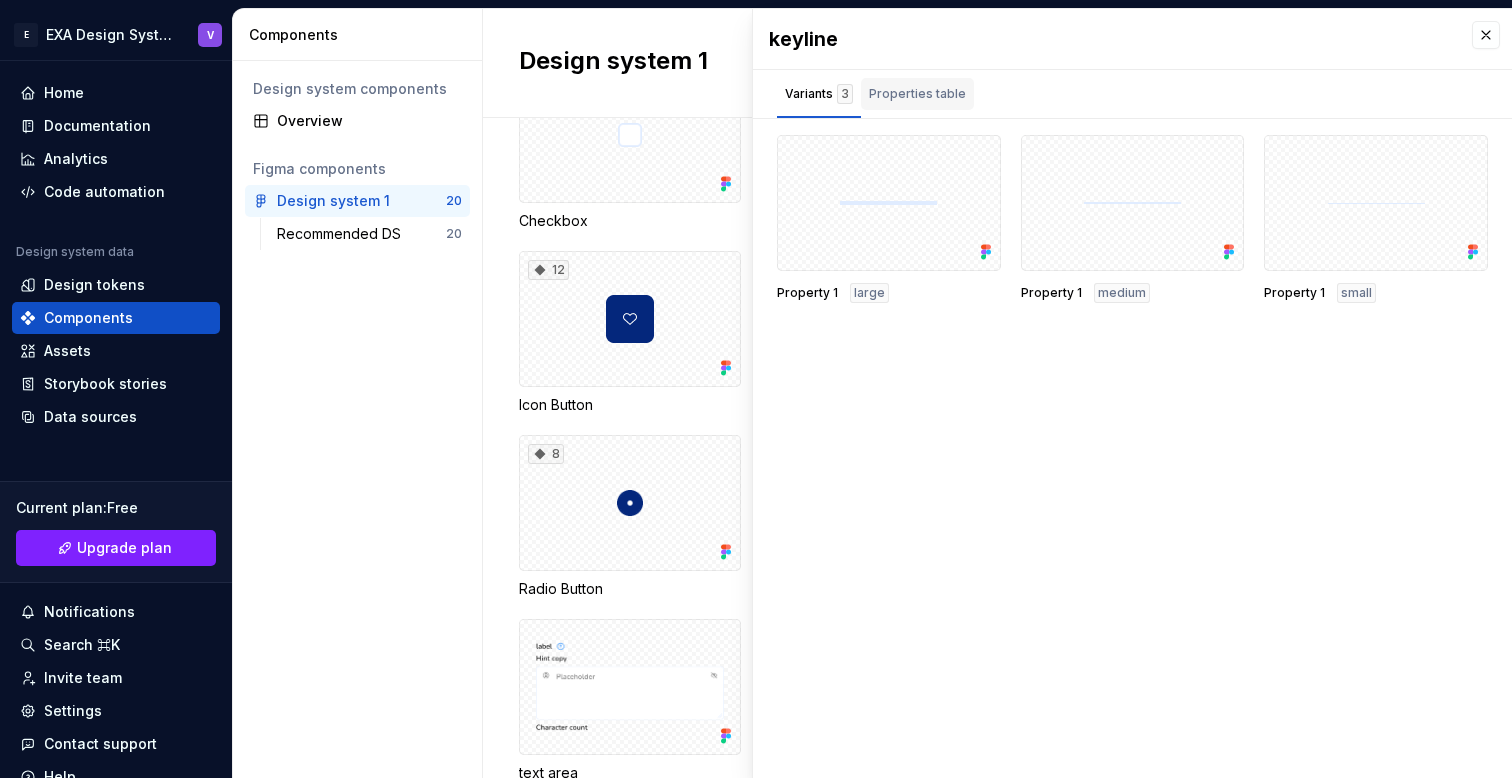 click on "Properties table" at bounding box center (917, 94) 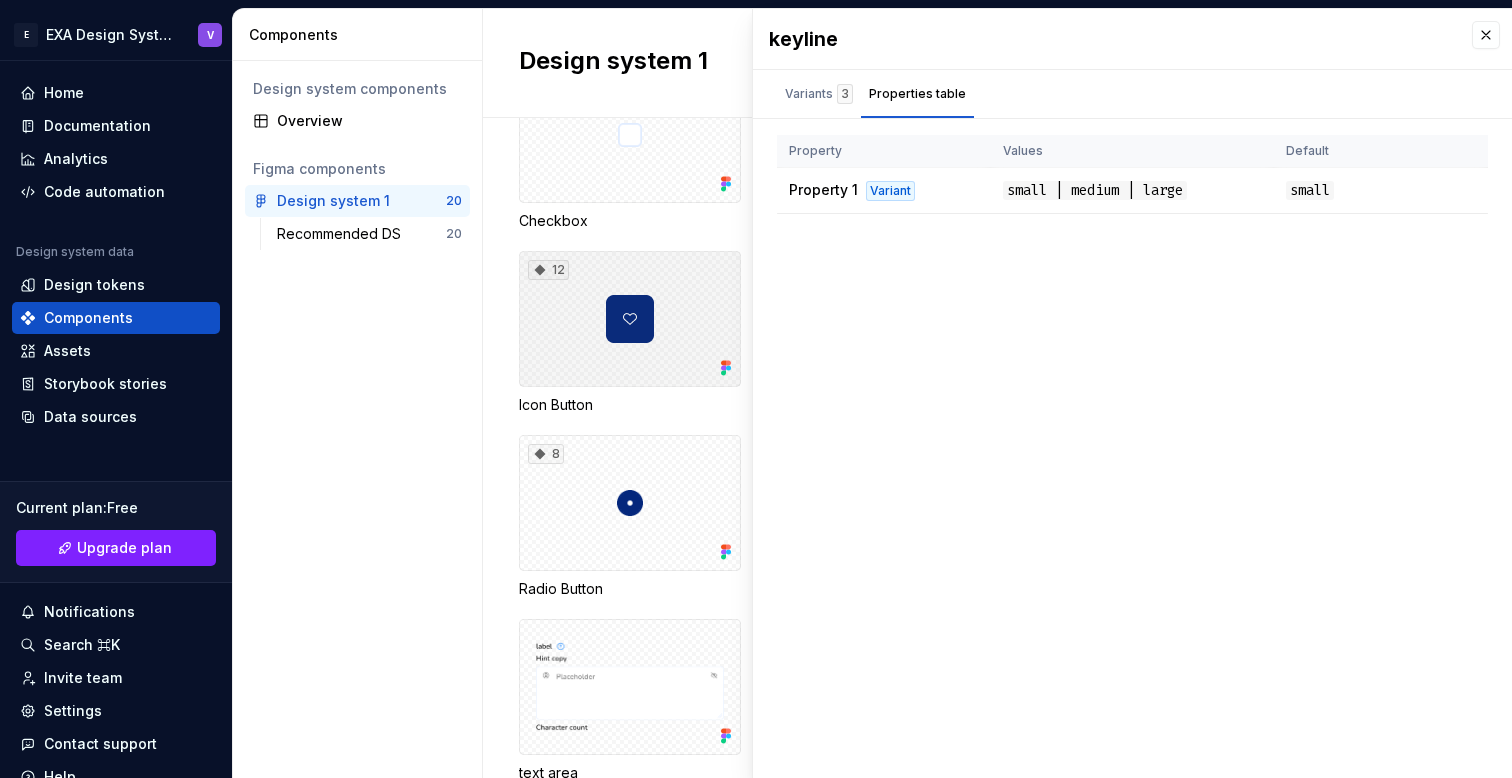 click on "12" at bounding box center (630, 319) 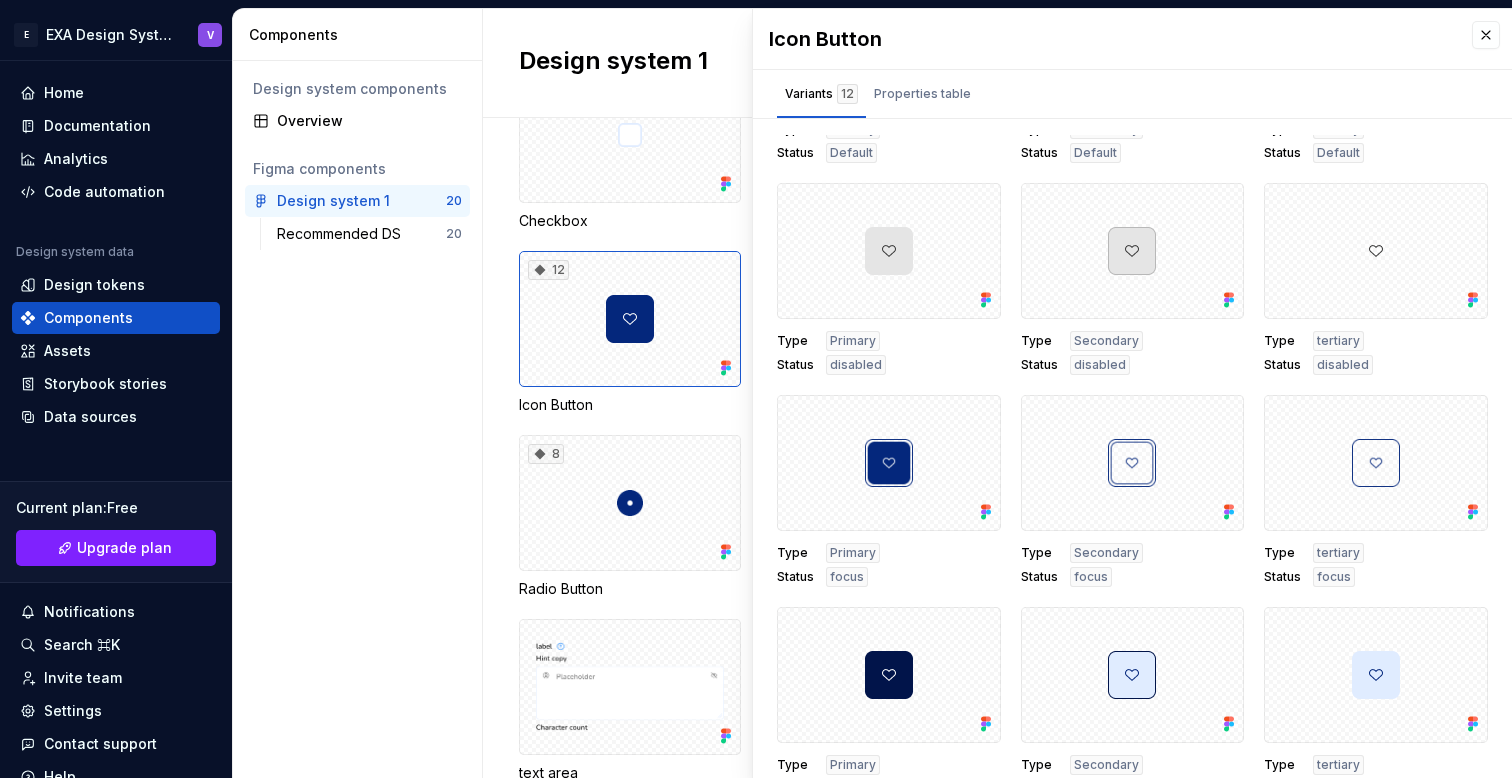scroll, scrollTop: 192, scrollLeft: 0, axis: vertical 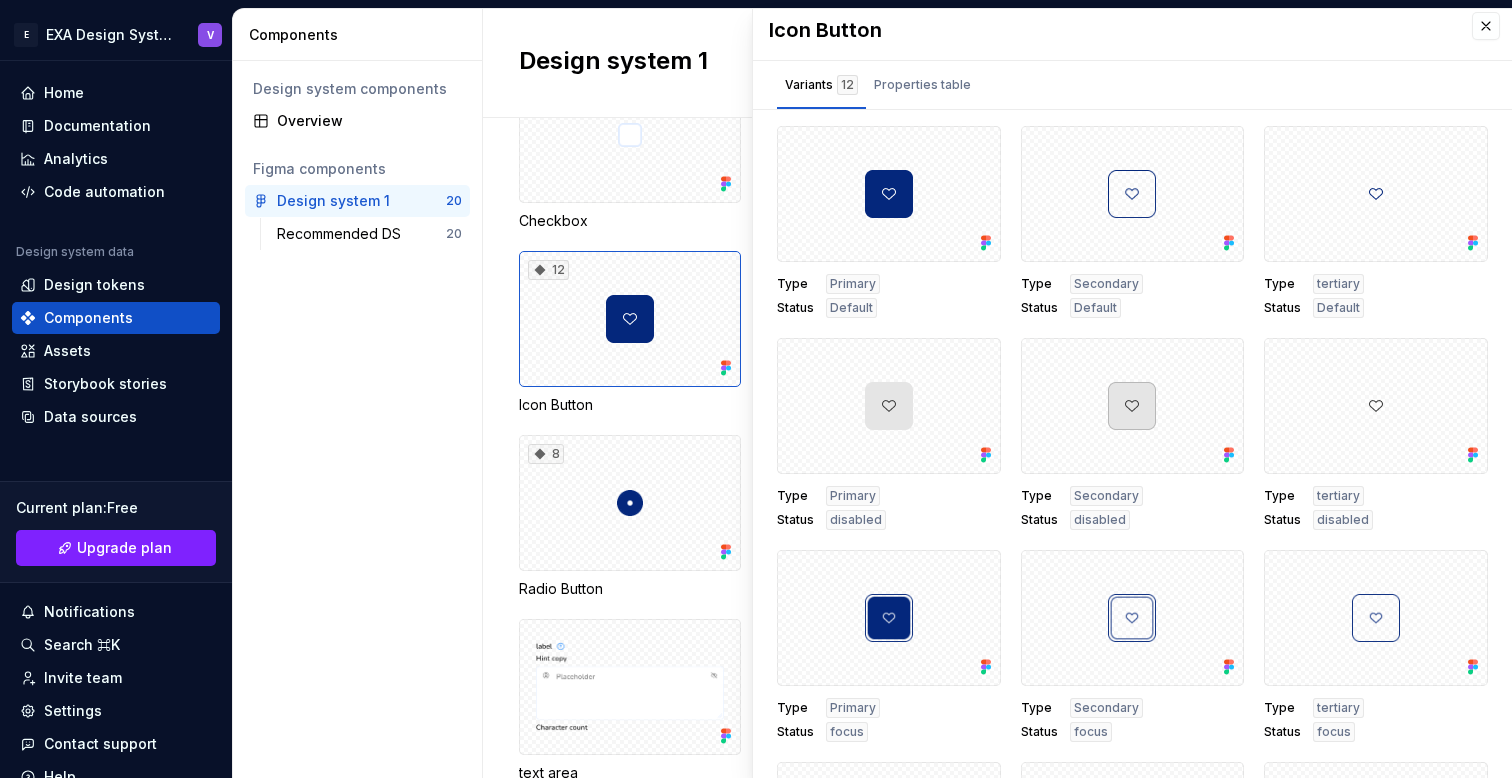 click on "Recommended DS  /  Frame 427321267 15 Checkbox Contact us 11 date picker items 2 Dropdown 12 Icon Button 3 keyline 3 Label 5 Menu 8 Radio Button Radio button label Tab bar 8 tab item text area Recommended DS  /  Icons mail mail more-horizontal phone phone user (1) 1 Recommended DS / Frame 427321267  /  Checkbox Checkbox label" at bounding box center (997, 448) 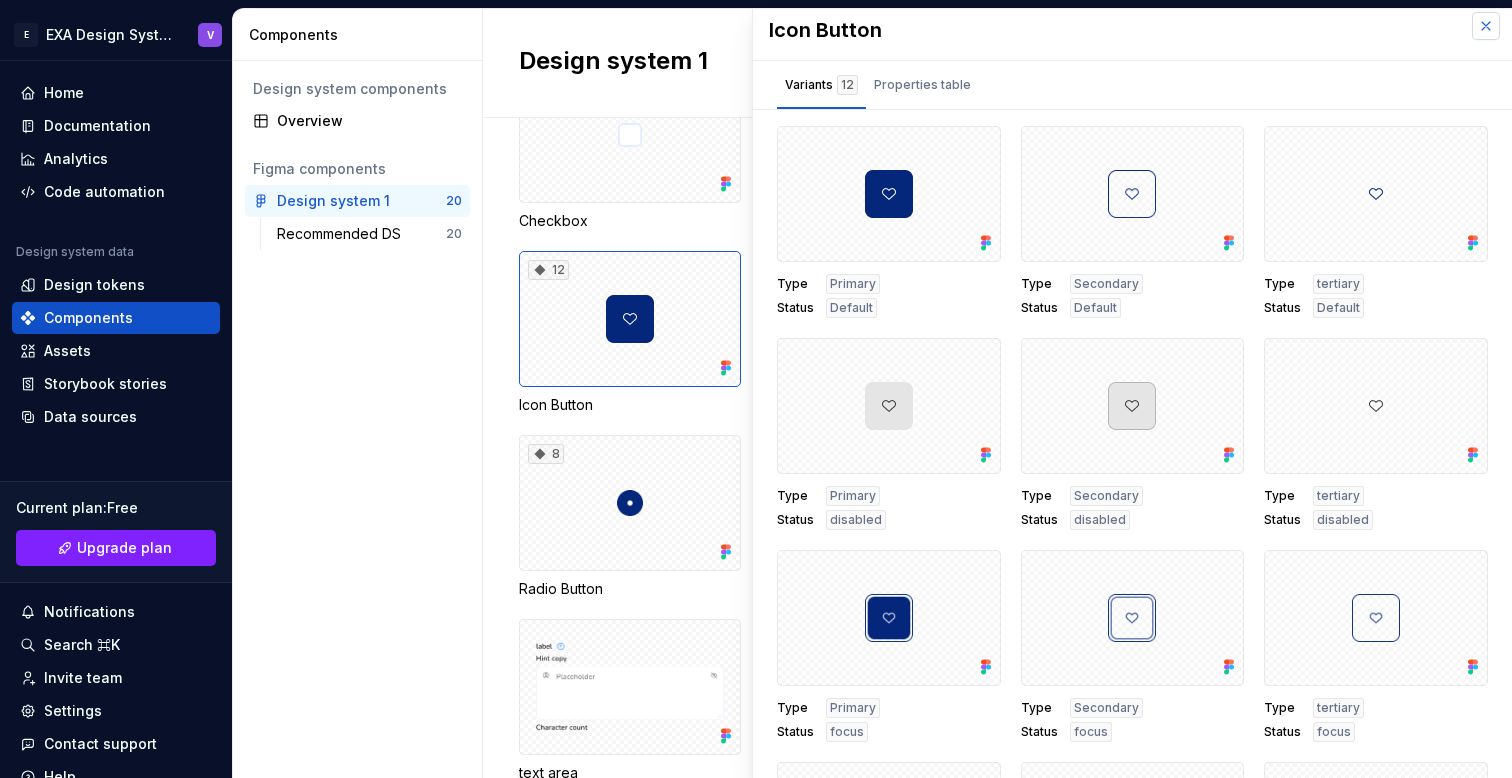 click at bounding box center [1486, 26] 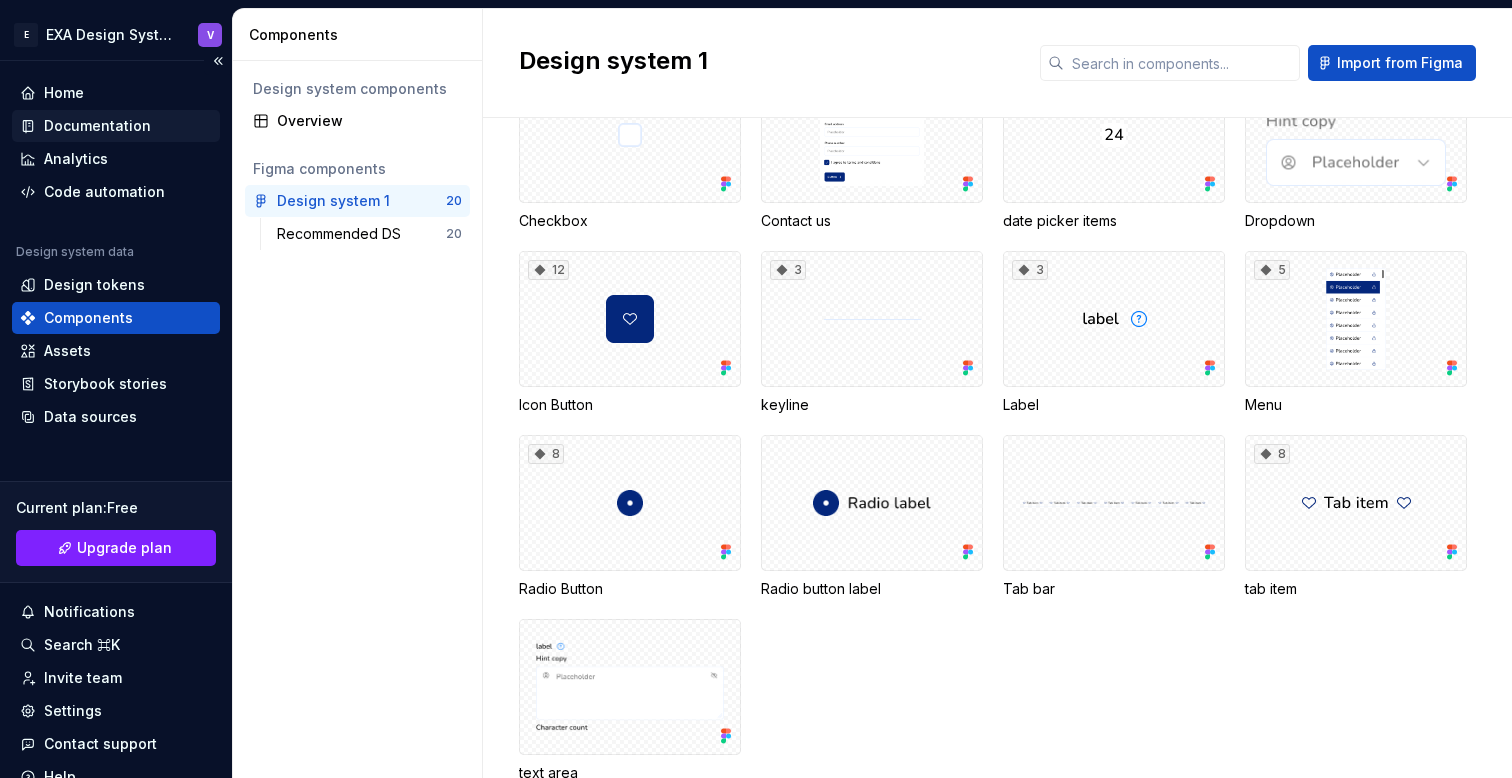 click on "Documentation" at bounding box center [116, 126] 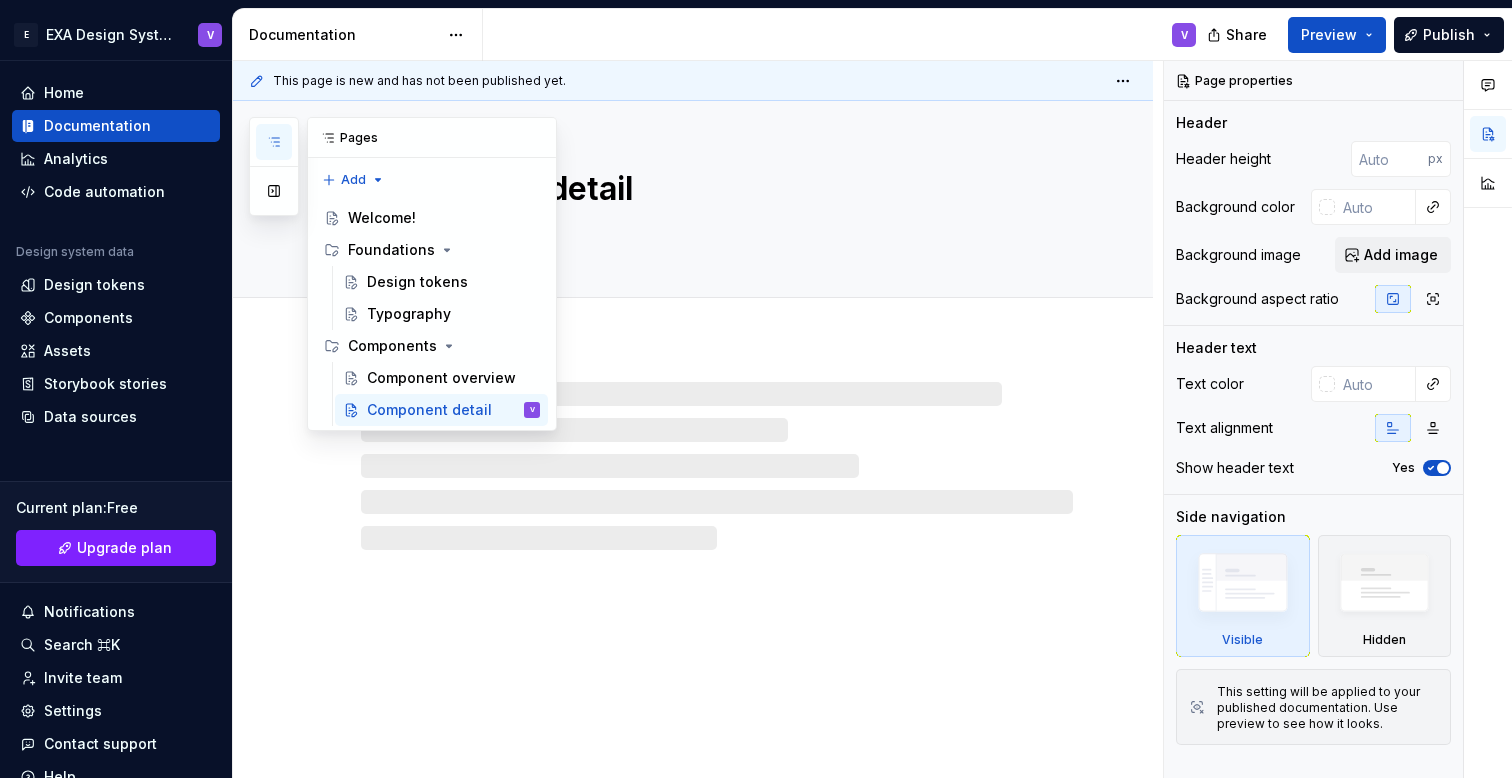 click 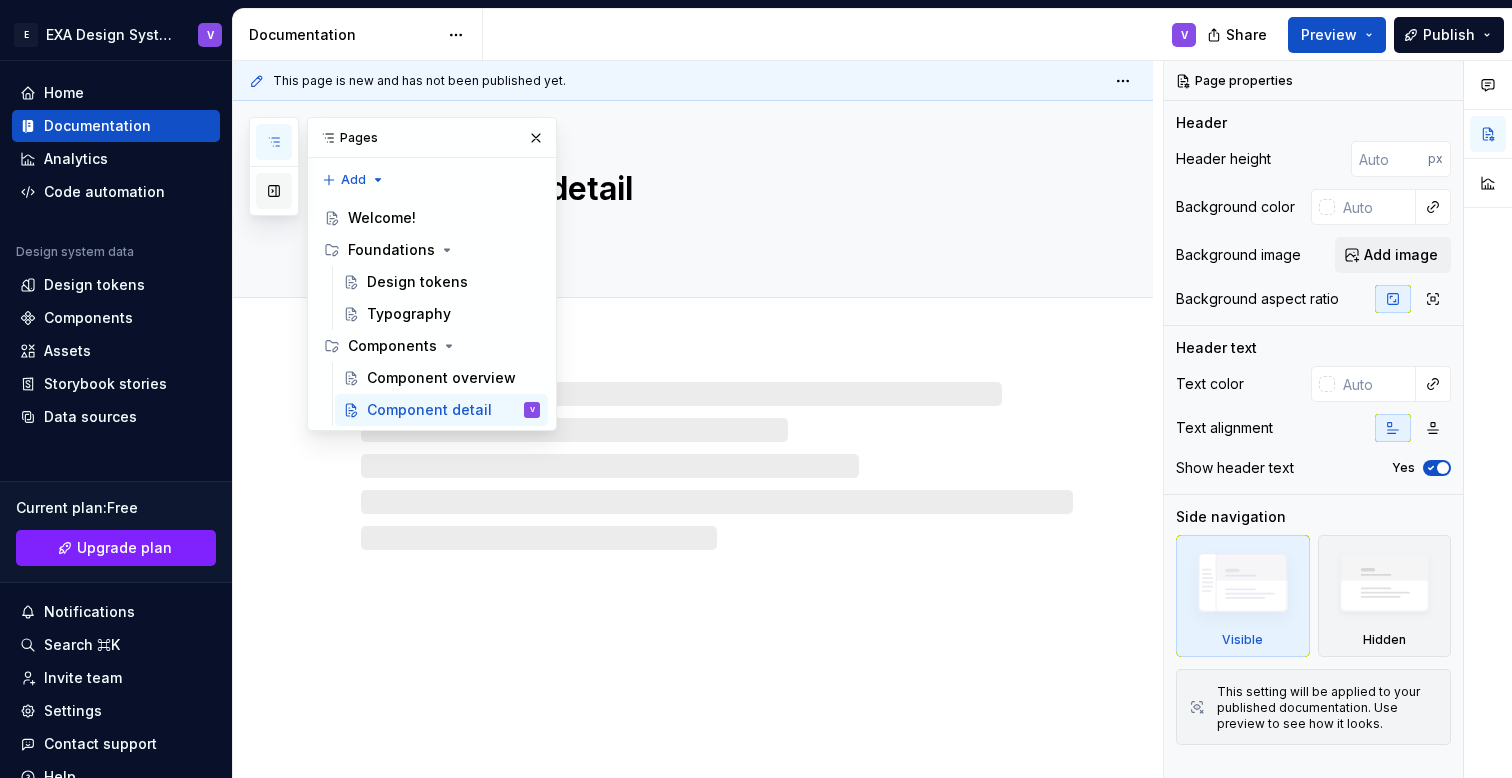 click at bounding box center (274, 191) 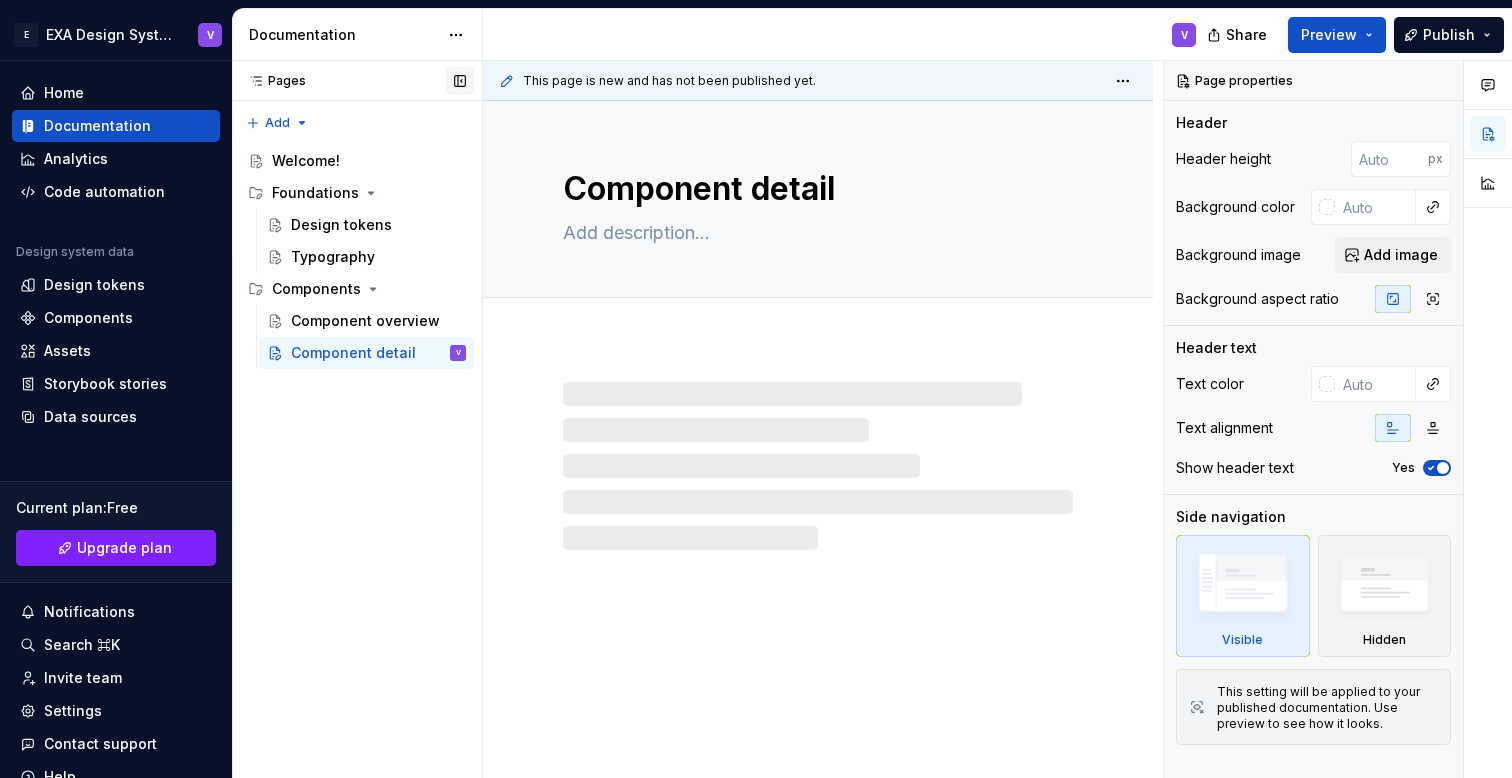 type on "*" 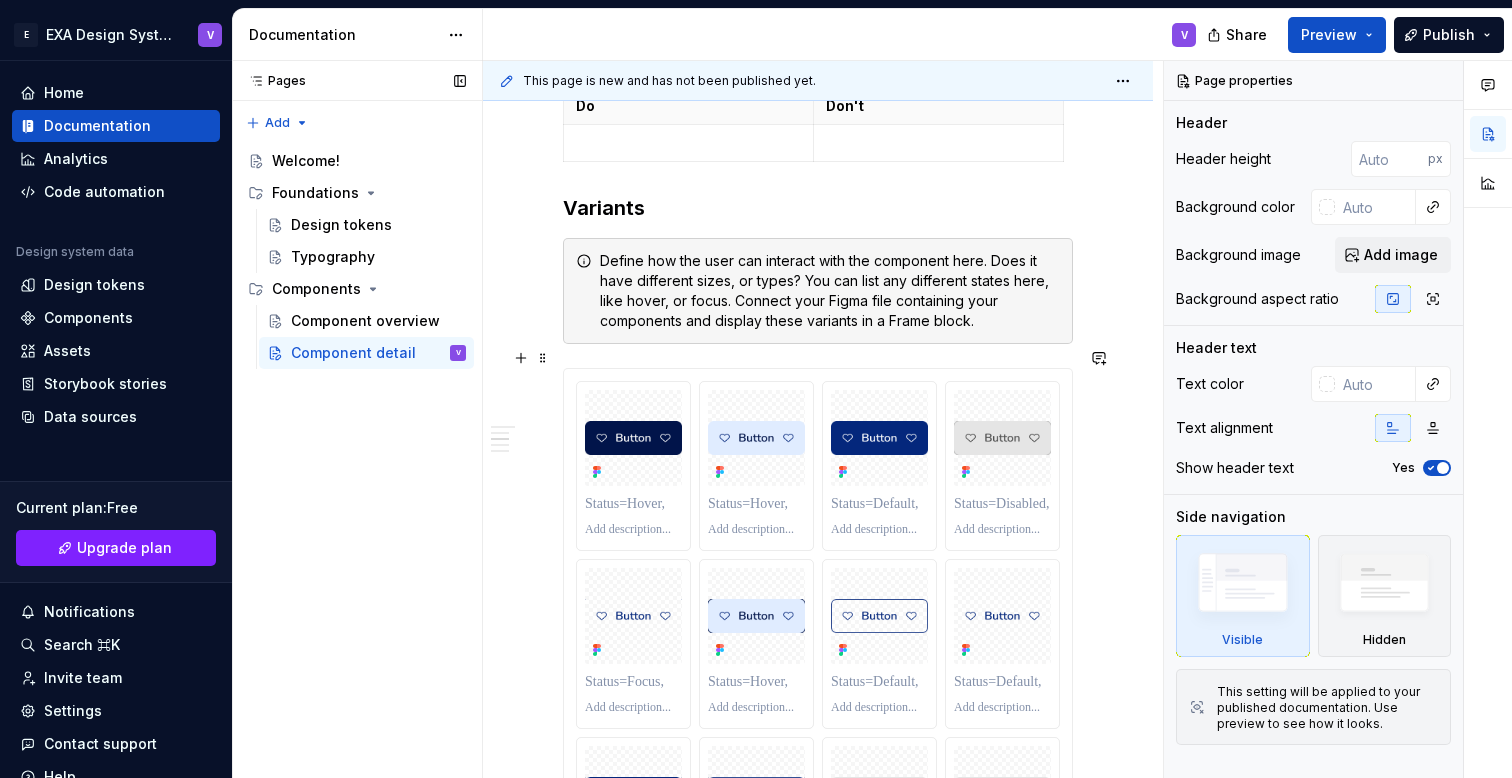 scroll, scrollTop: 1269, scrollLeft: 0, axis: vertical 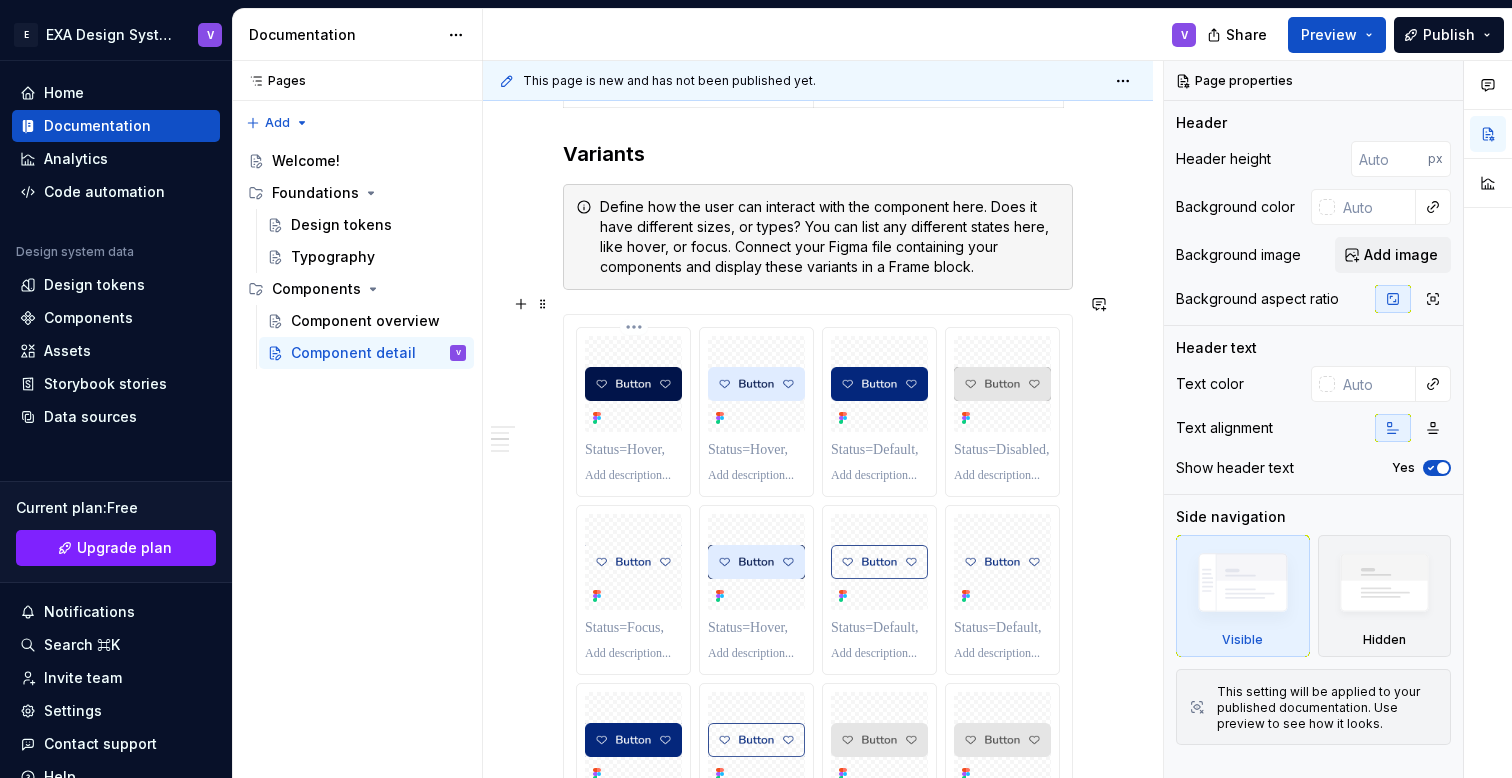 click at bounding box center (633, 384) 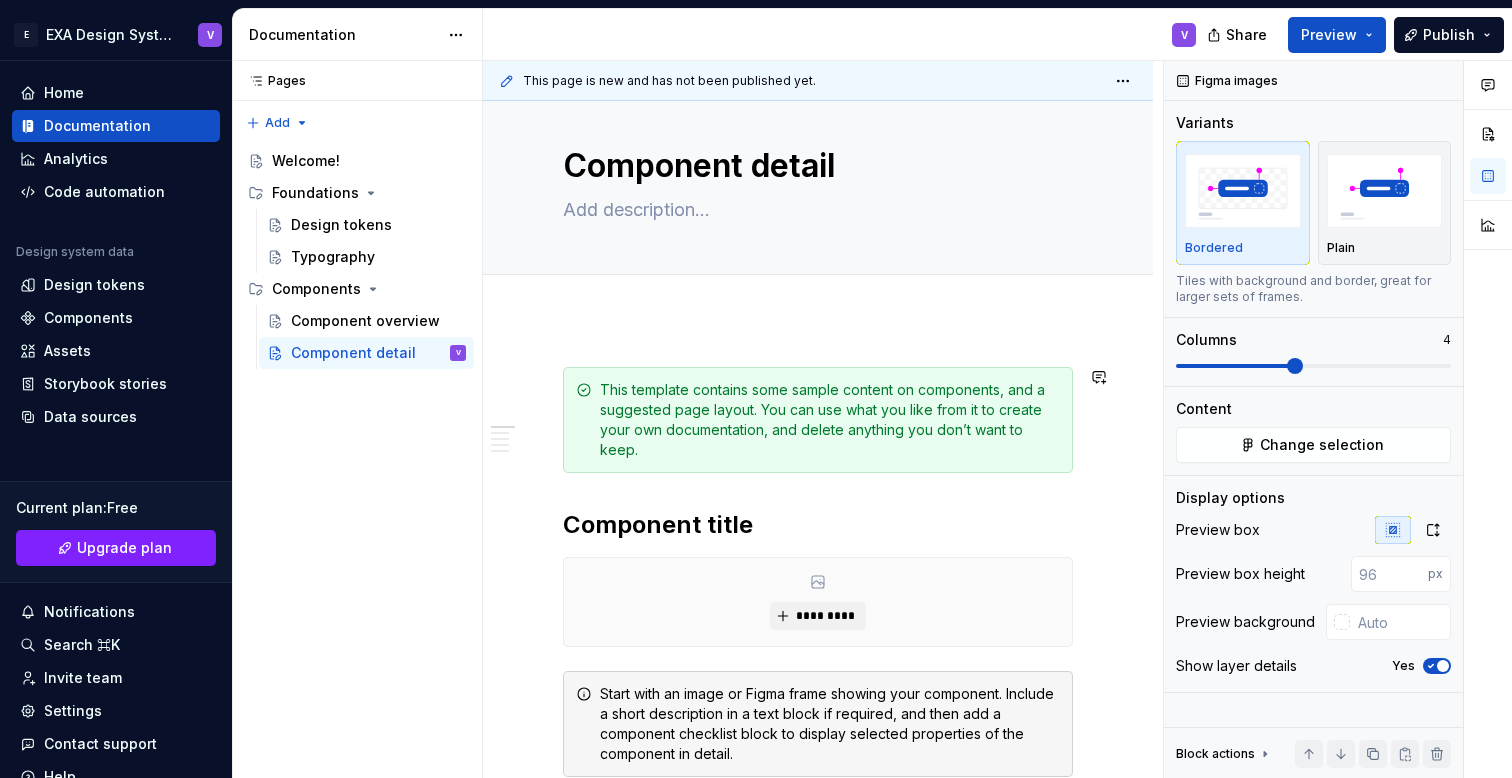scroll, scrollTop: 0, scrollLeft: 0, axis: both 